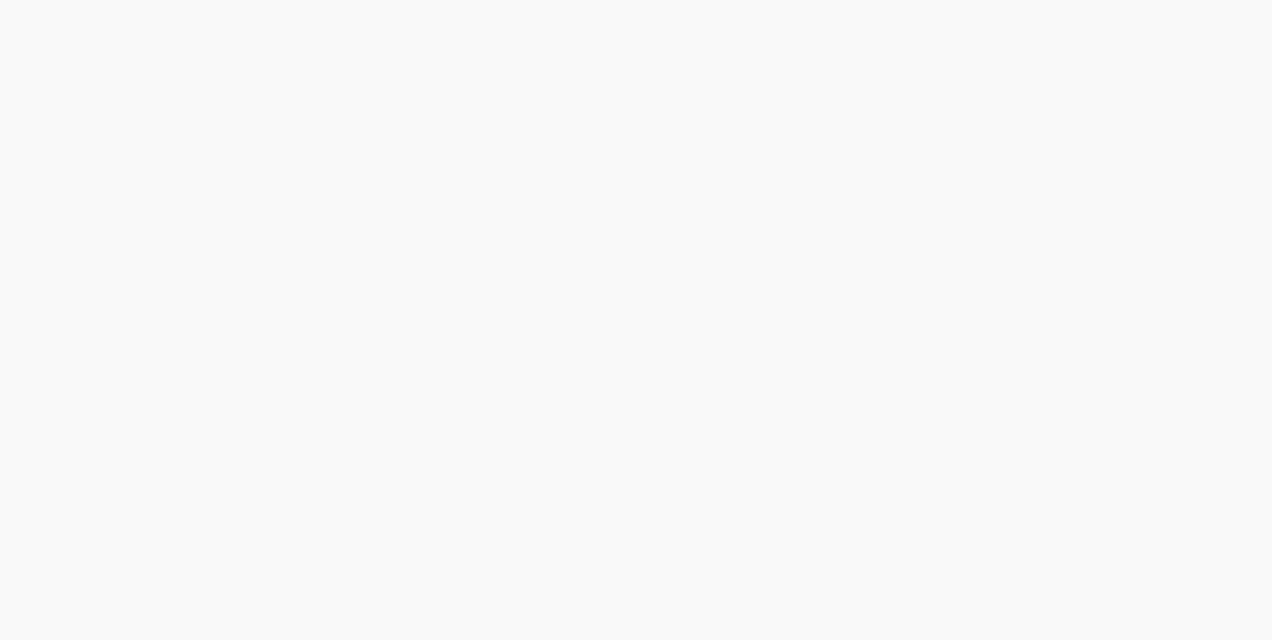scroll, scrollTop: 0, scrollLeft: 0, axis: both 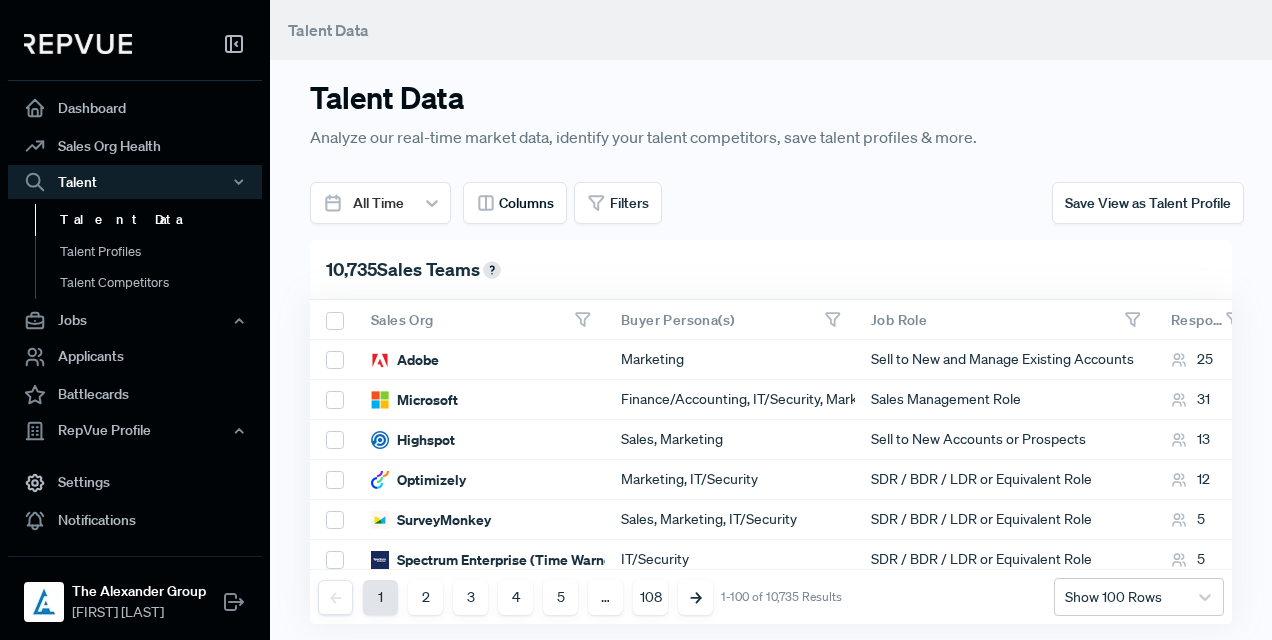 click 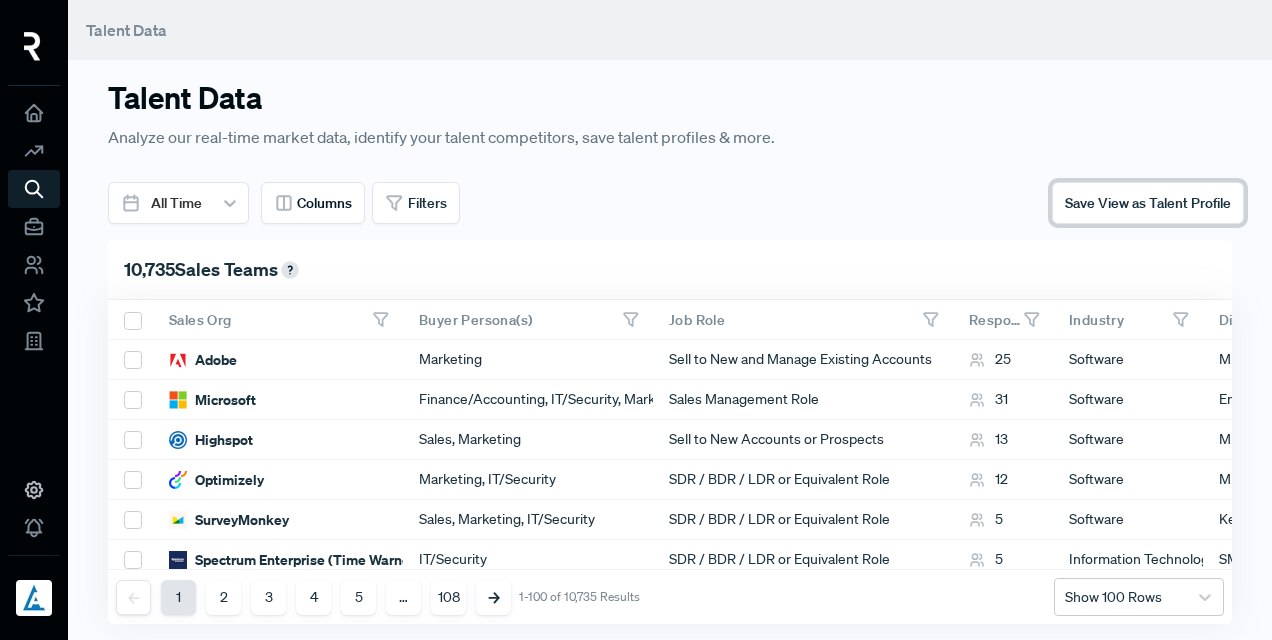click on "Save View as Talent Profile" at bounding box center (1148, 203) 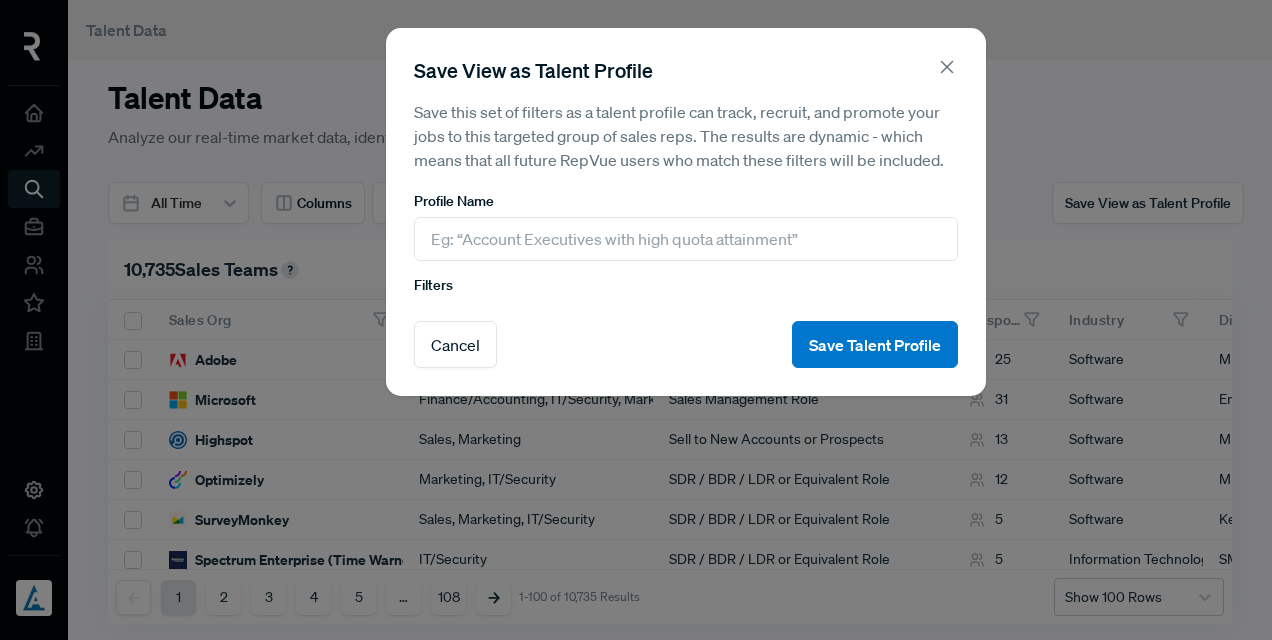 click 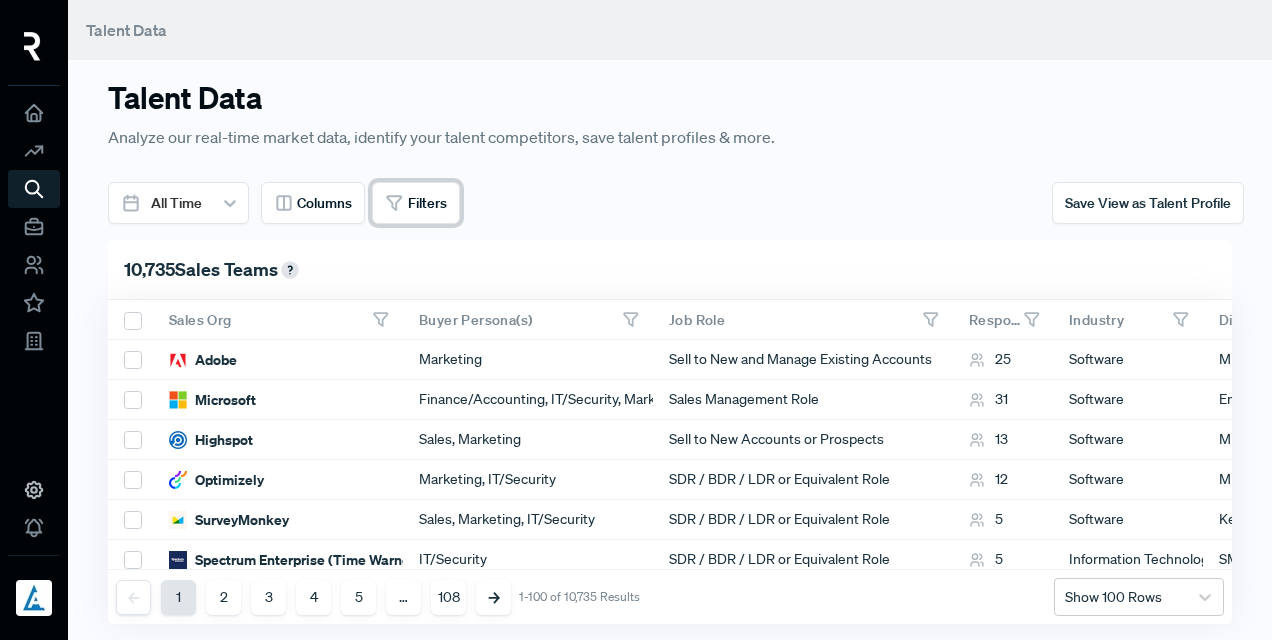 click on "Filters" at bounding box center [427, 203] 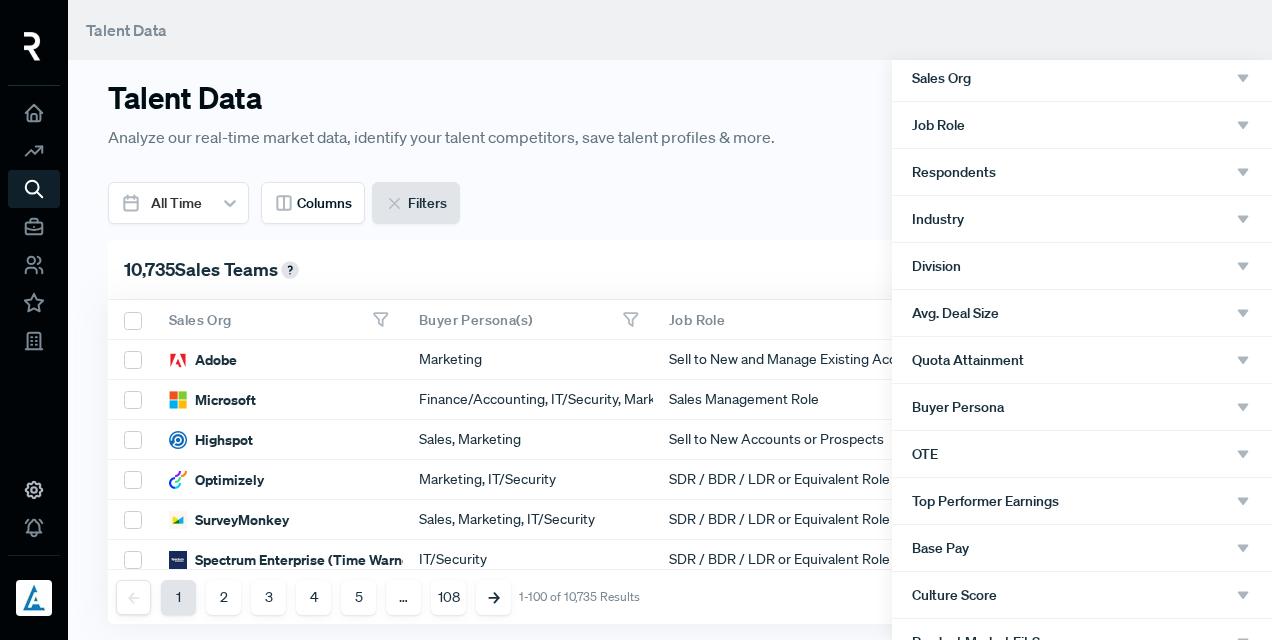scroll, scrollTop: 100, scrollLeft: 0, axis: vertical 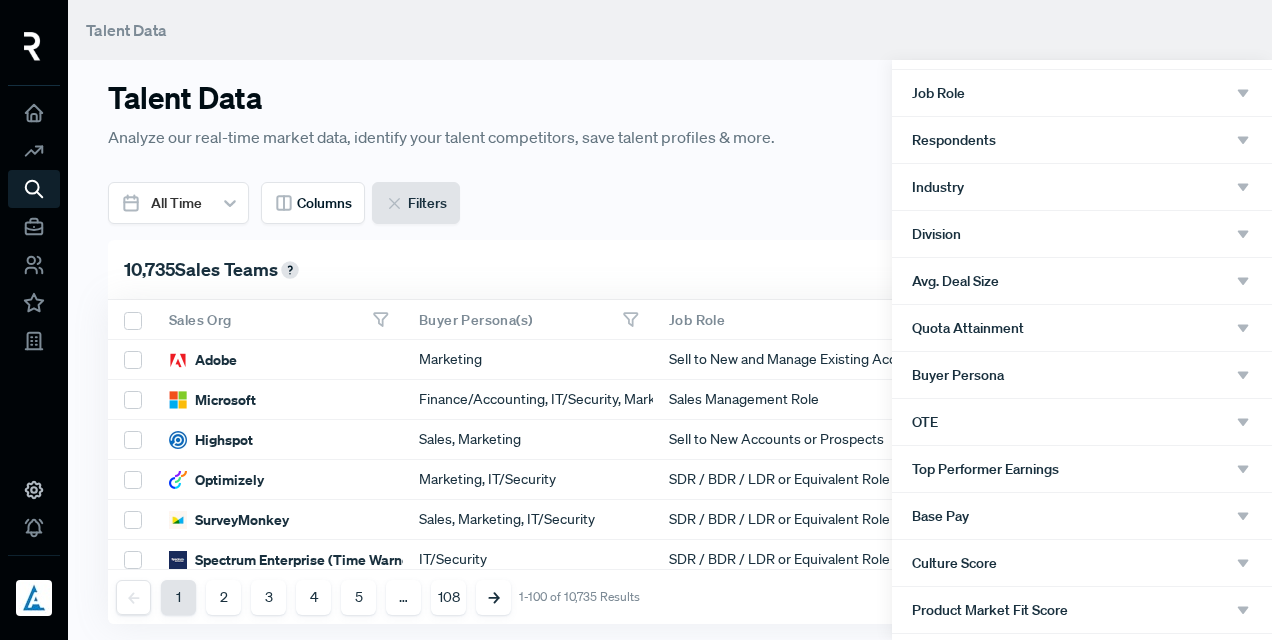 click on "Division" at bounding box center [1082, 234] 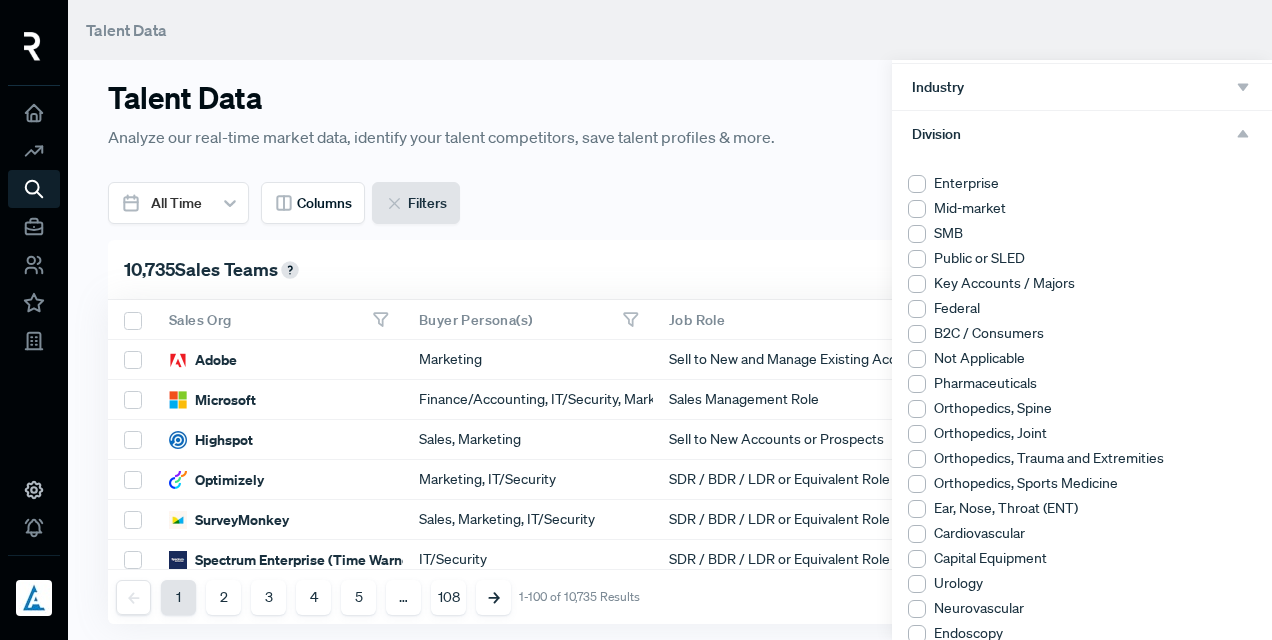 scroll, scrollTop: 300, scrollLeft: 0, axis: vertical 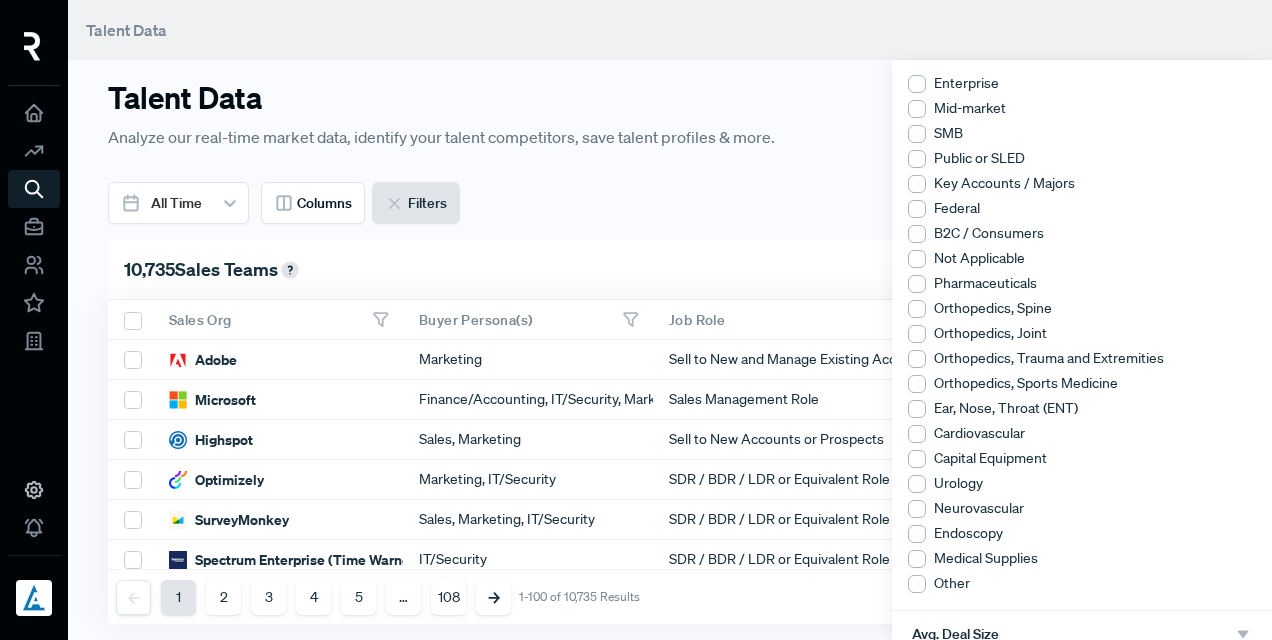click at bounding box center (917, 534) 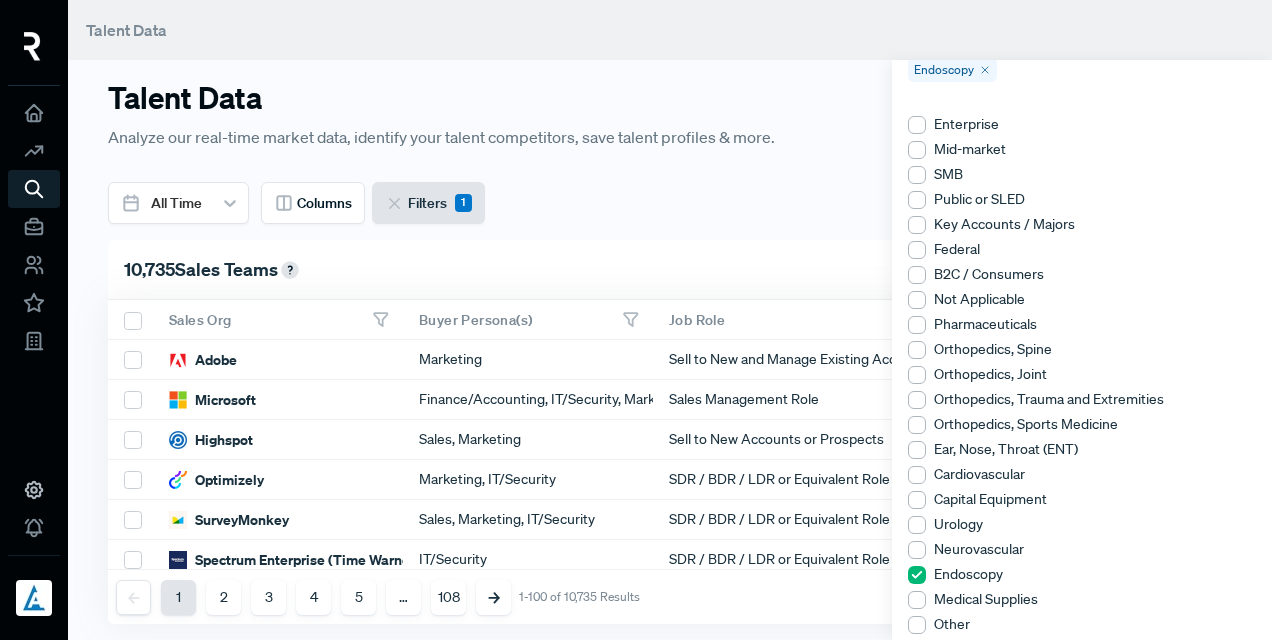 scroll, scrollTop: 341, scrollLeft: 0, axis: vertical 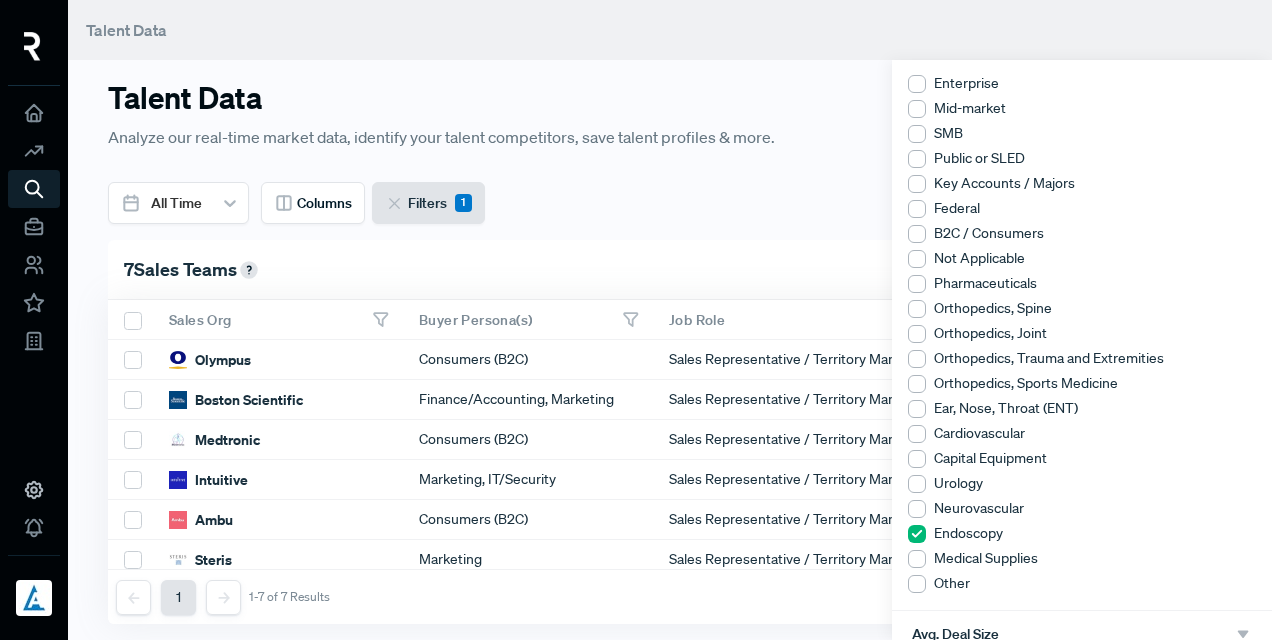 click at bounding box center [636, 320] 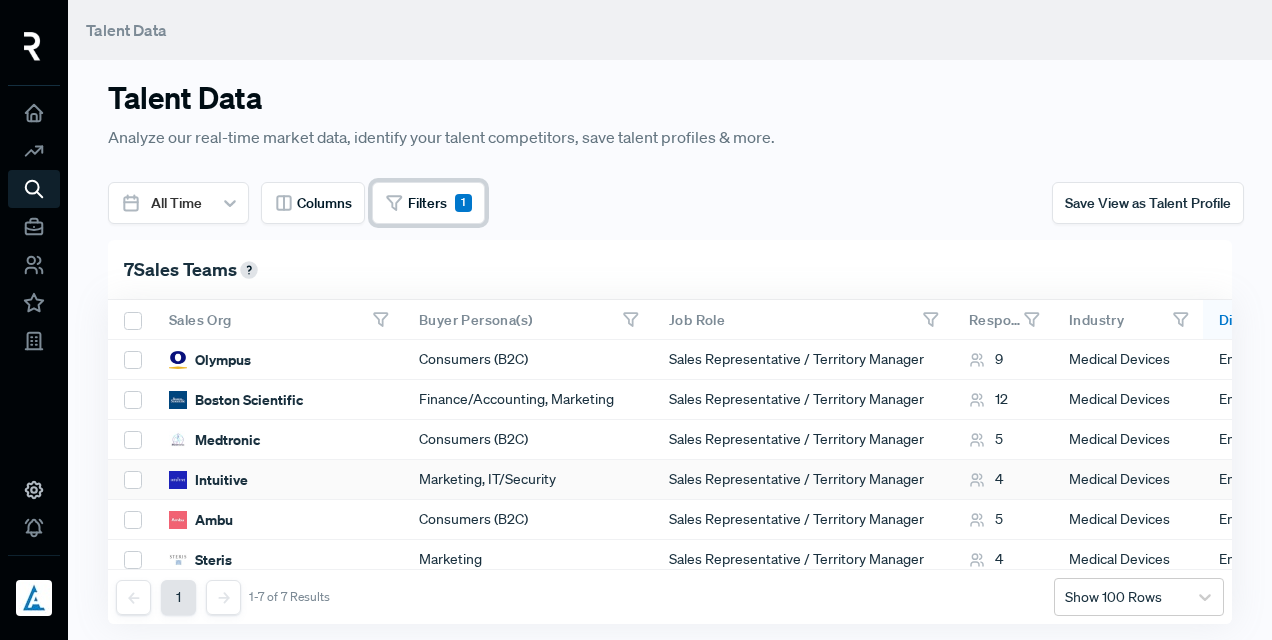 scroll, scrollTop: 65, scrollLeft: 0, axis: vertical 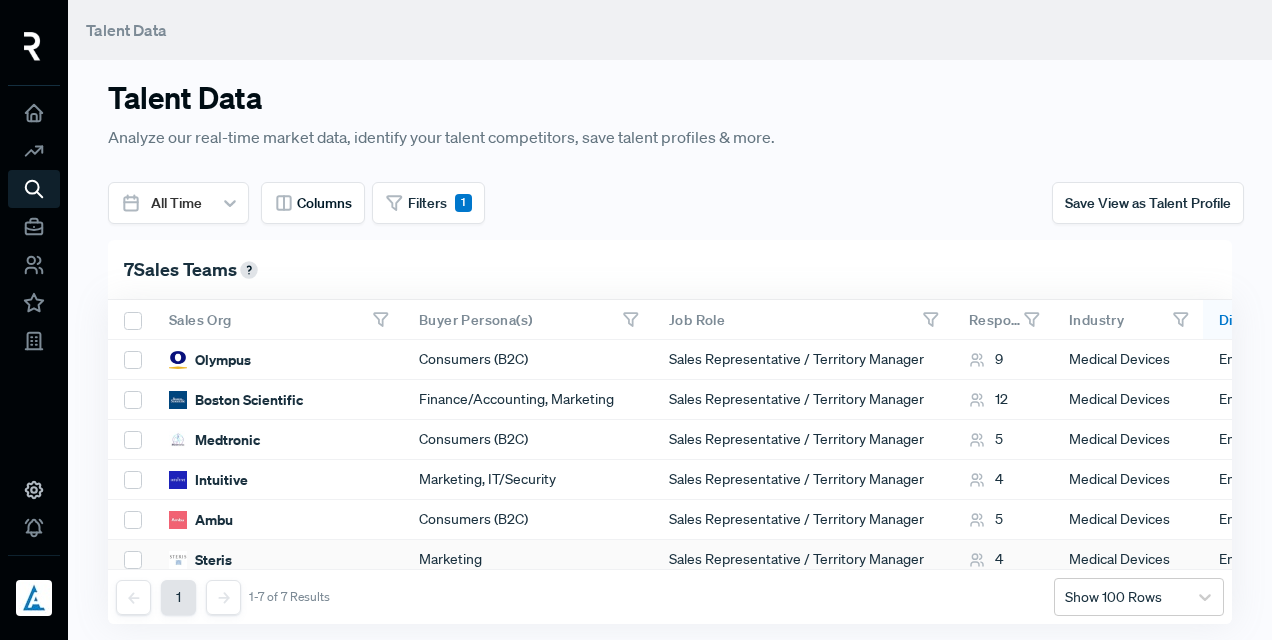 drag, startPoint x: 538, startPoint y: 527, endPoint x: 640, endPoint y: 535, distance: 102.31325 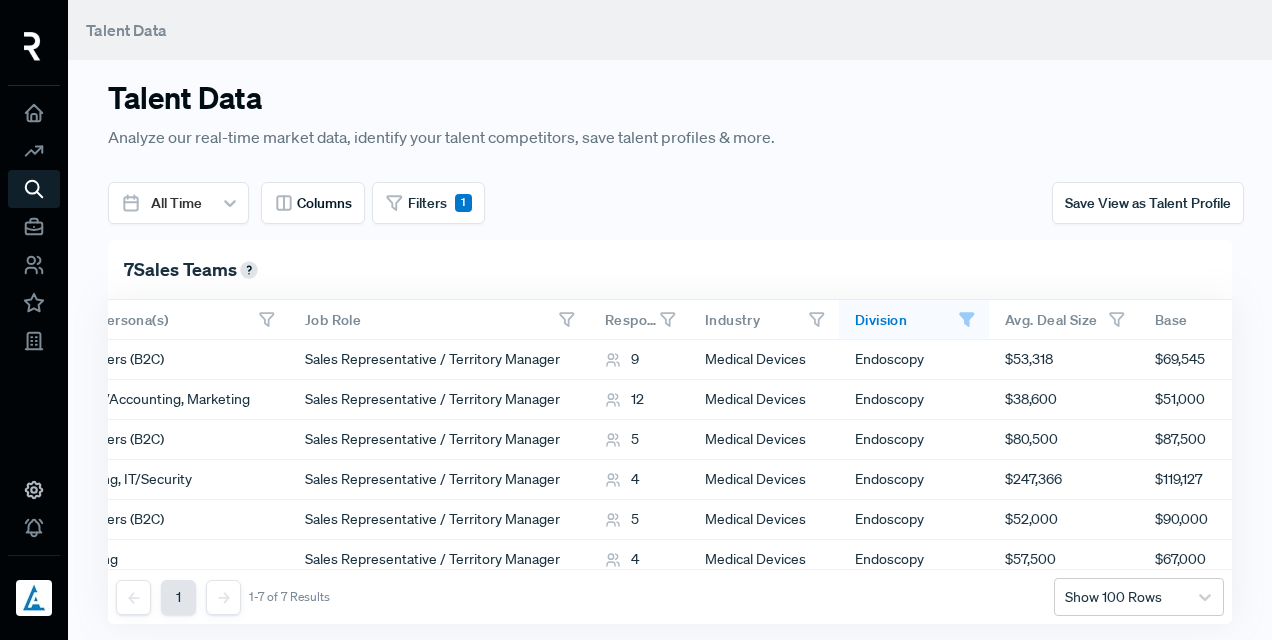 scroll, scrollTop: 0, scrollLeft: 399, axis: horizontal 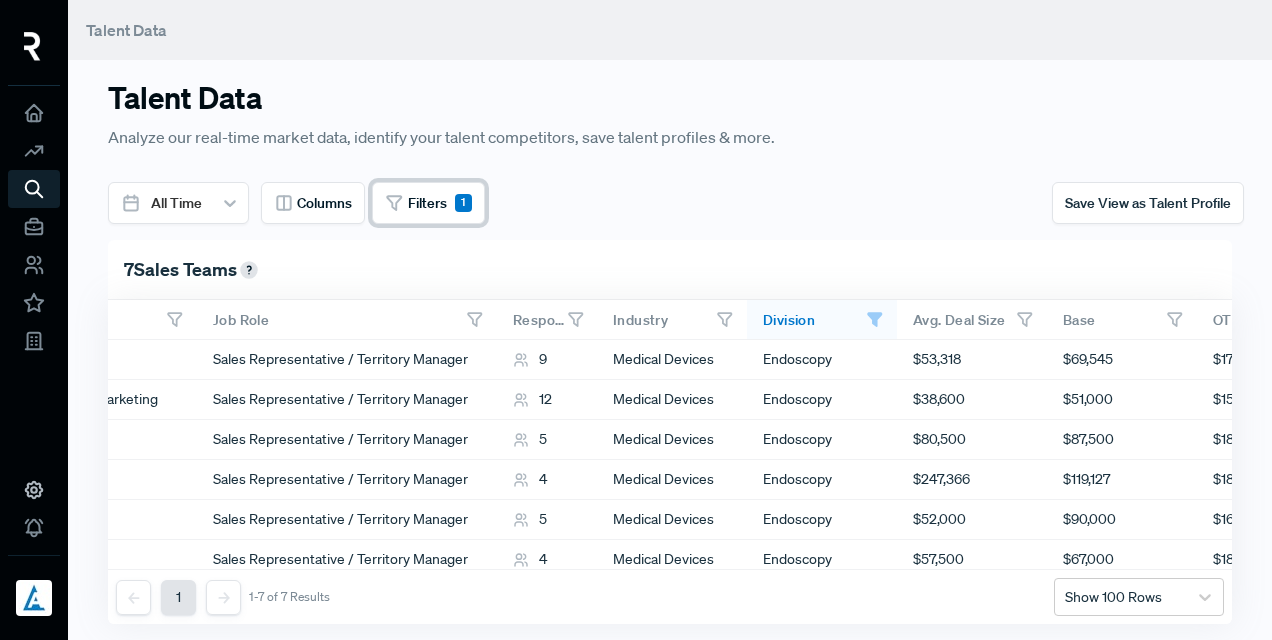 click on "Filters 1" at bounding box center (428, 203) 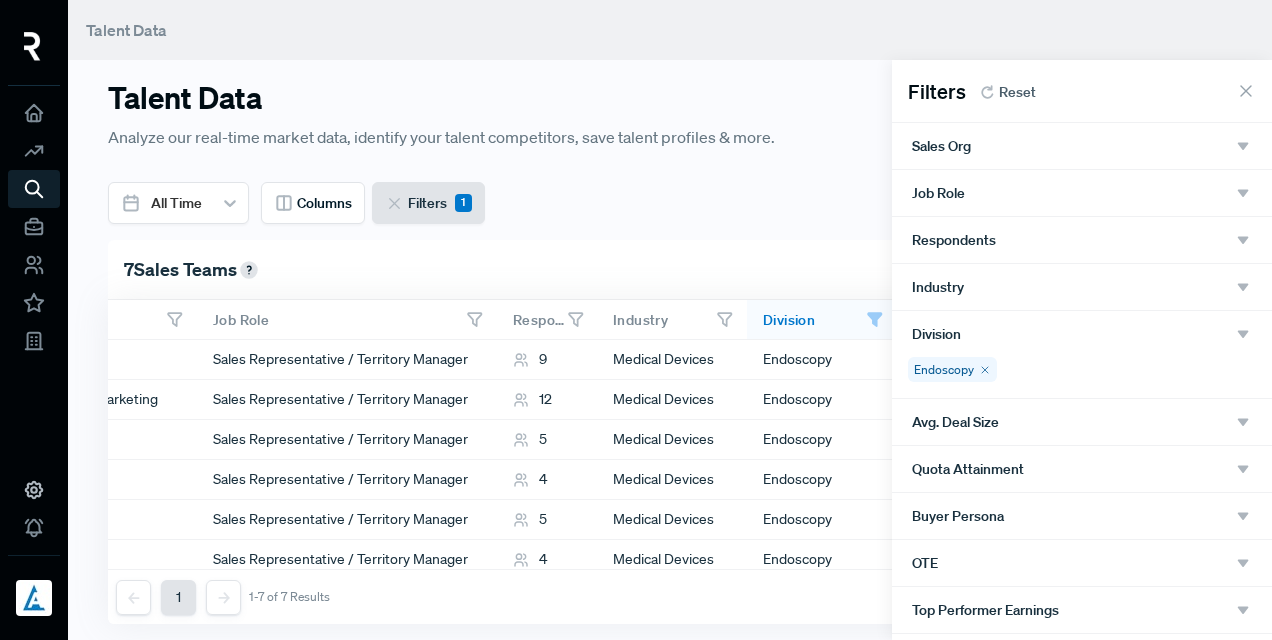 click at bounding box center [636, 320] 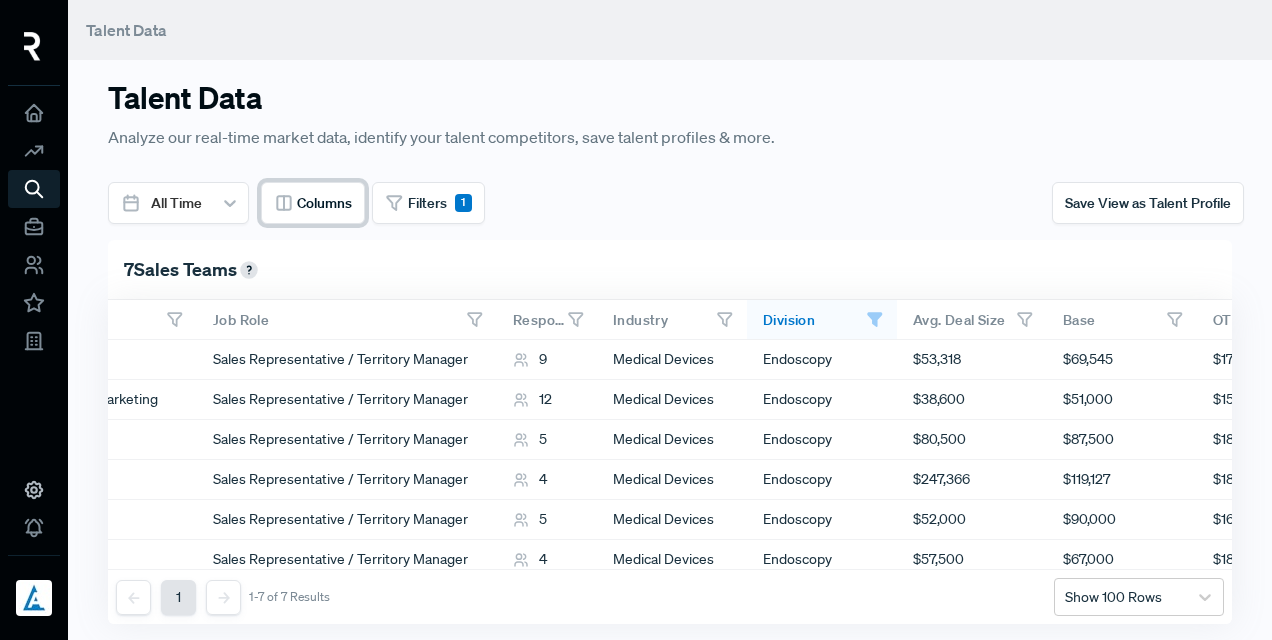 click on "Columns" at bounding box center [324, 203] 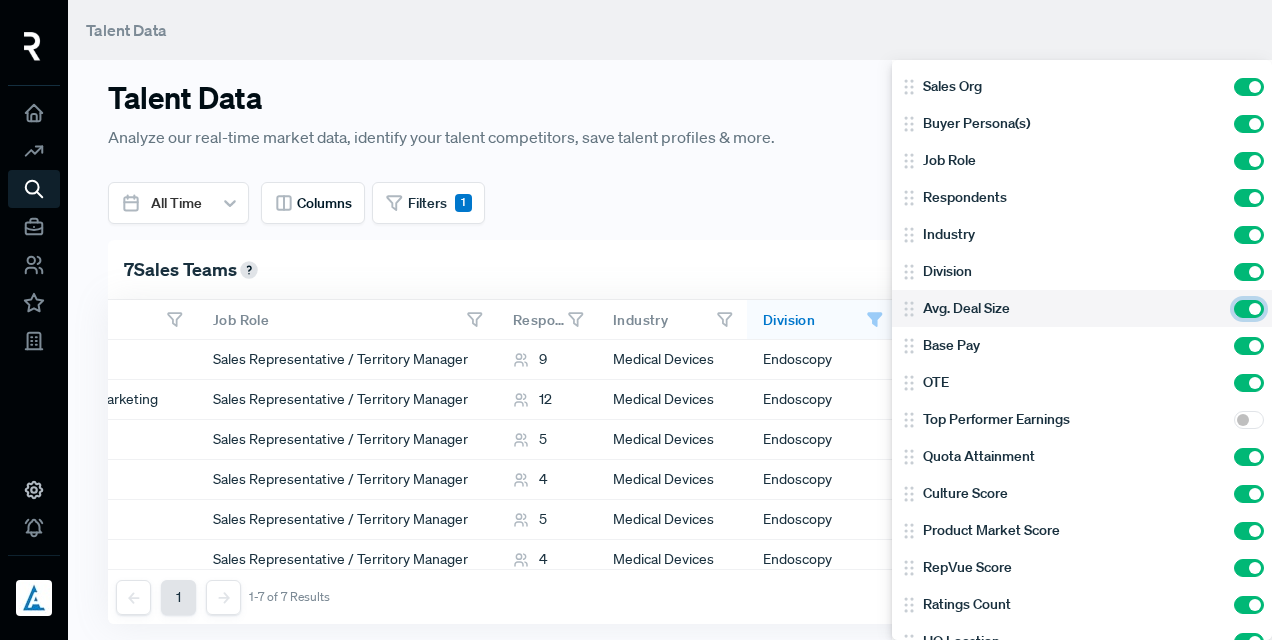 click at bounding box center [1249, 309] 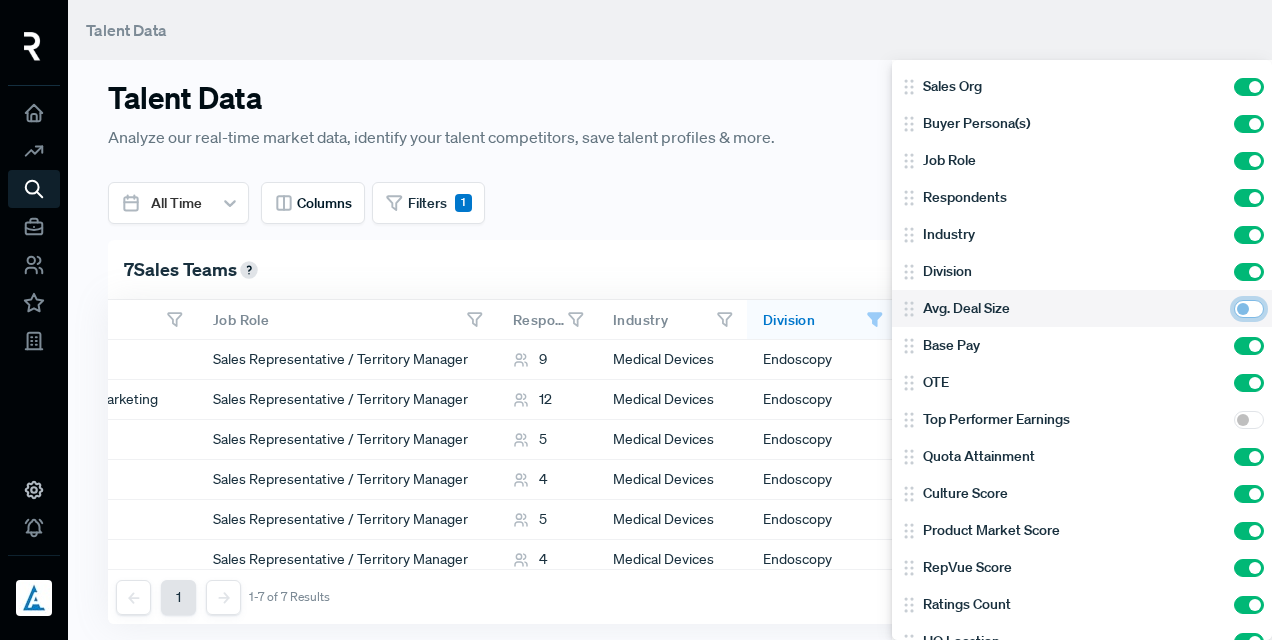 checkbox on "false" 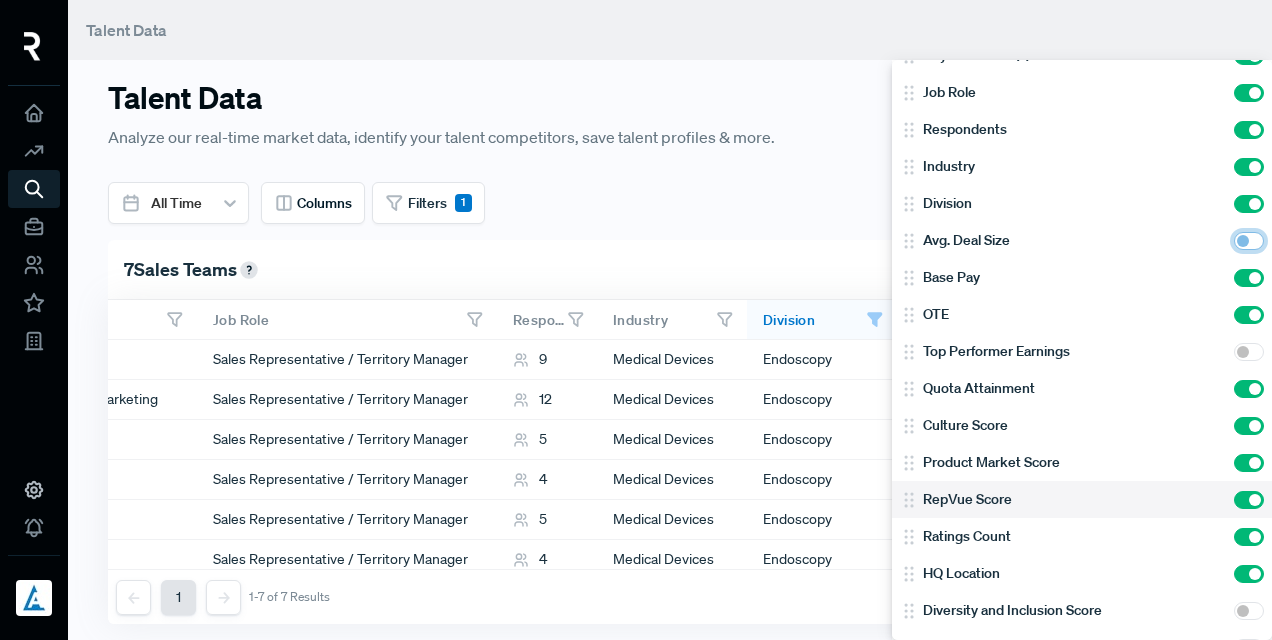 scroll, scrollTop: 100, scrollLeft: 0, axis: vertical 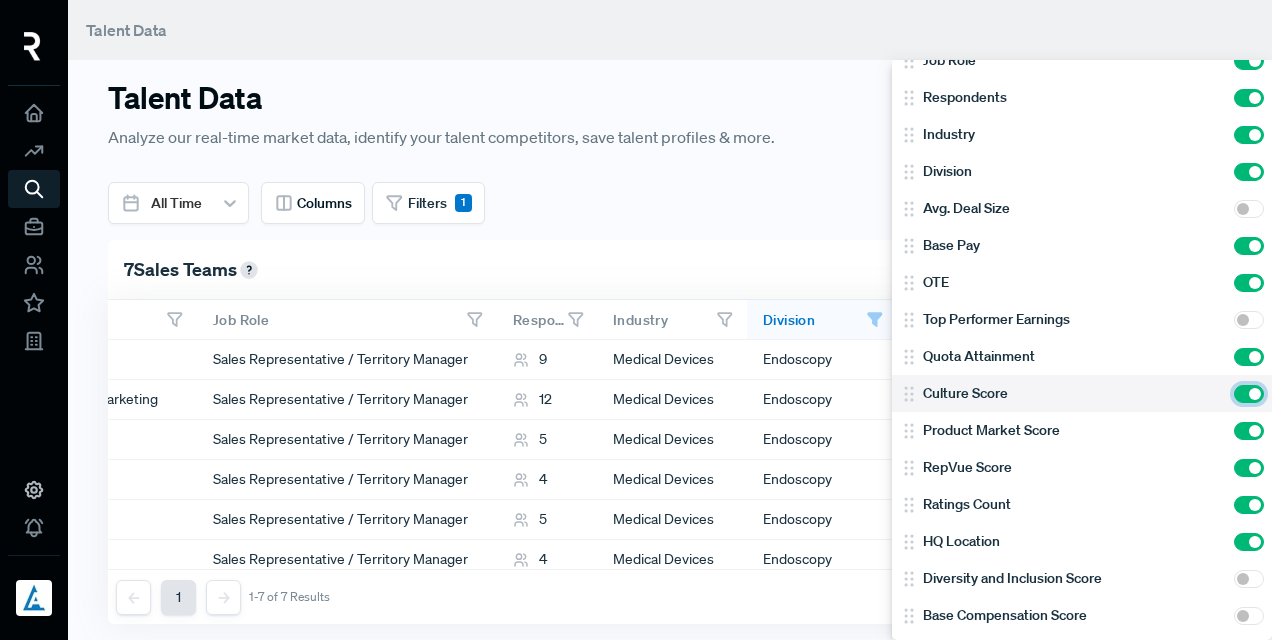 click at bounding box center (1249, 394) 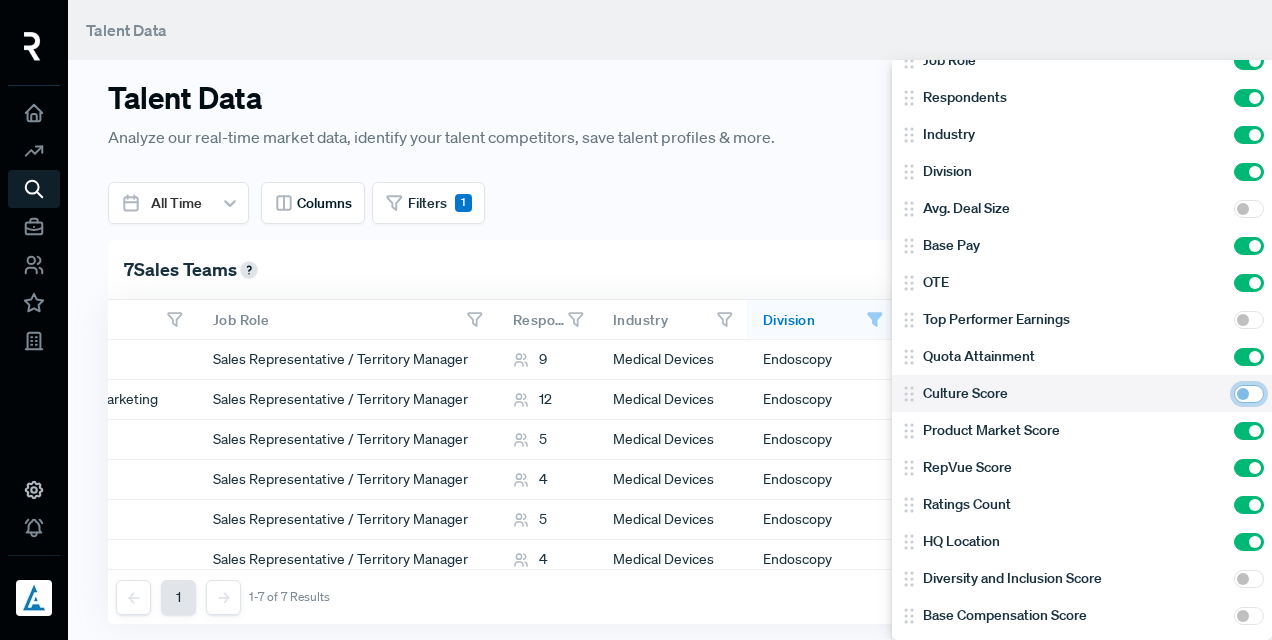 checkbox on "false" 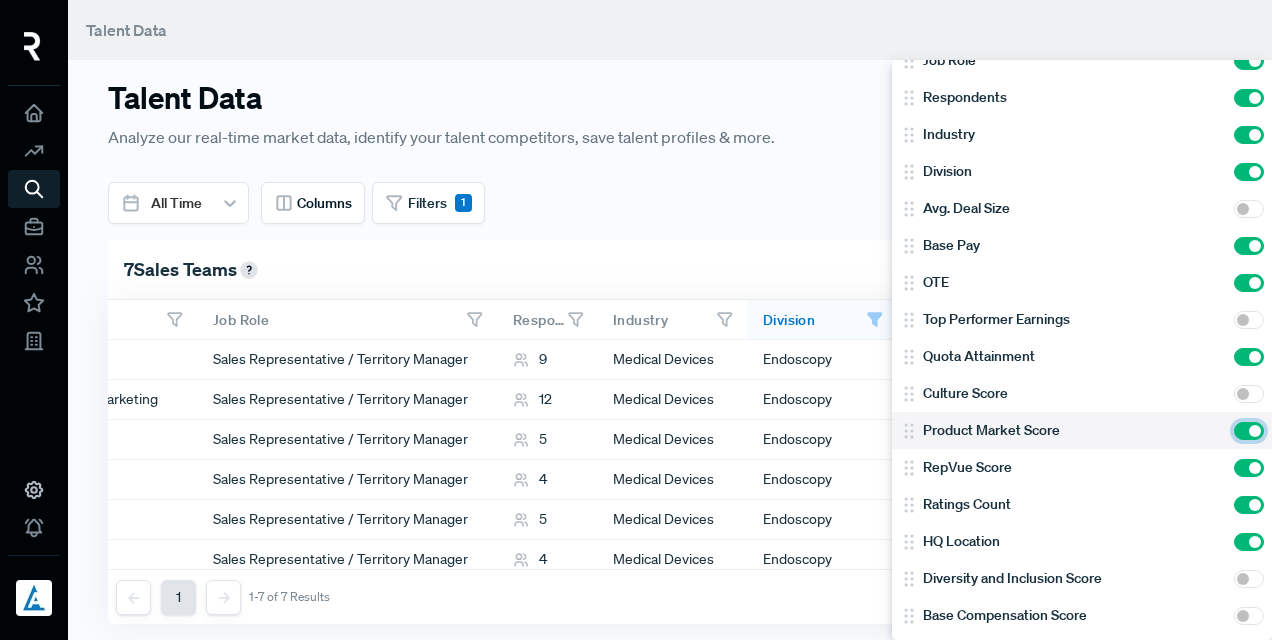 click at bounding box center [1249, 431] 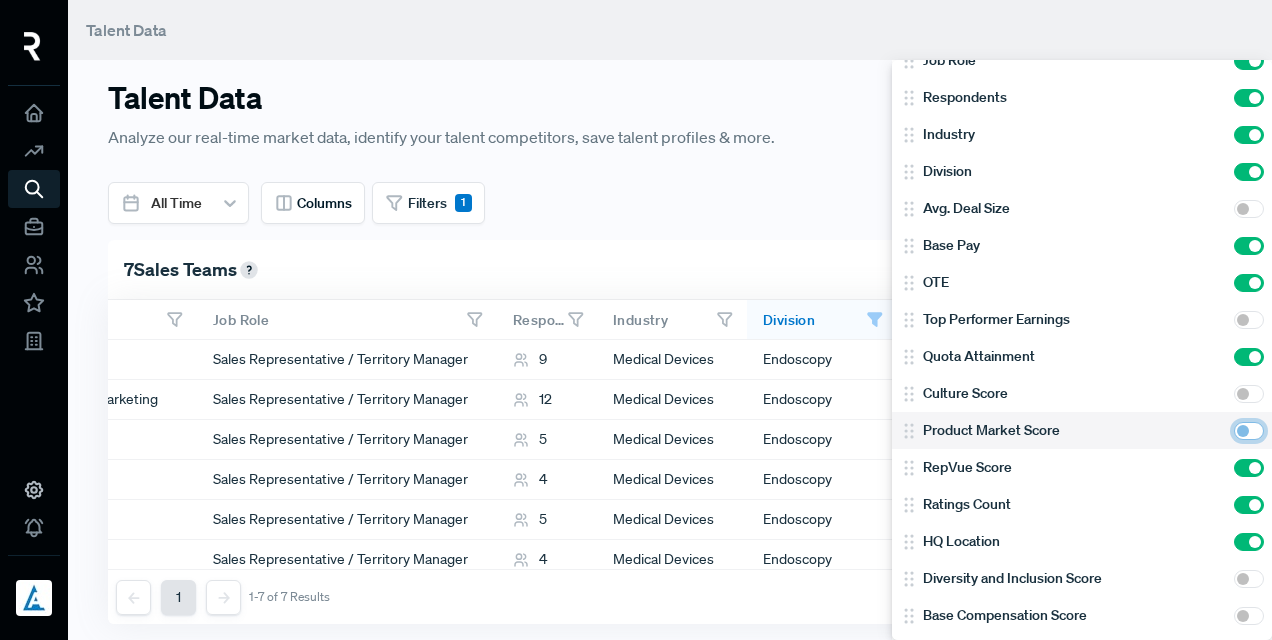 checkbox on "false" 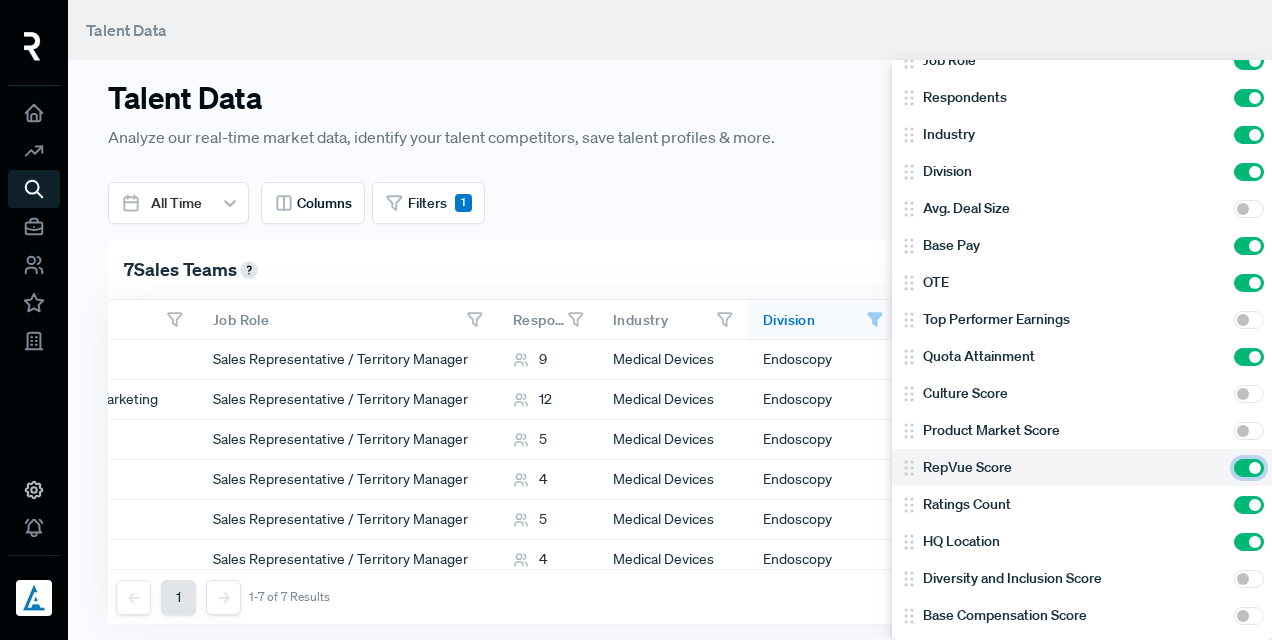 click at bounding box center [1249, 468] 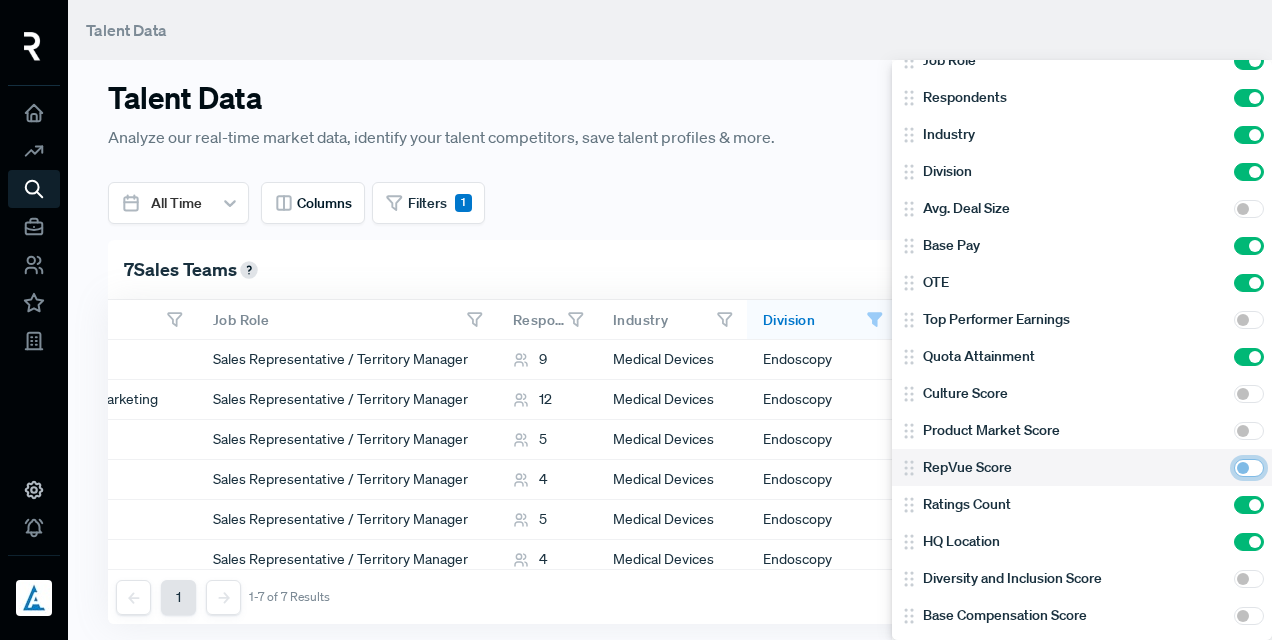 checkbox on "false" 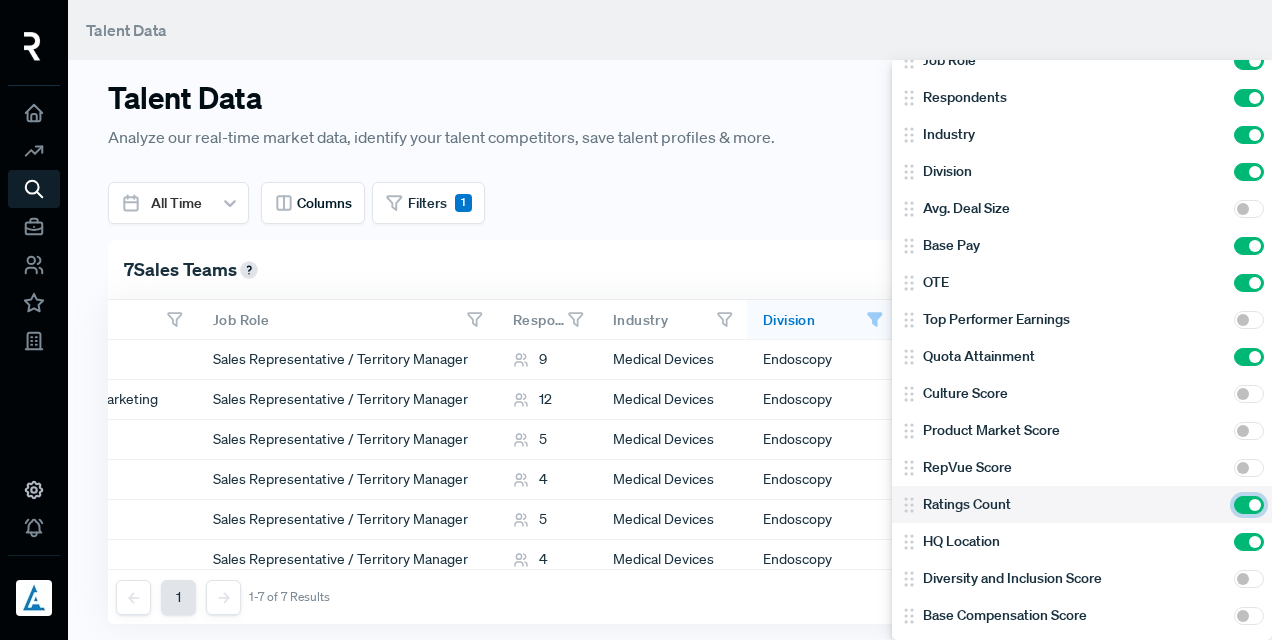 click at bounding box center [1249, 505] 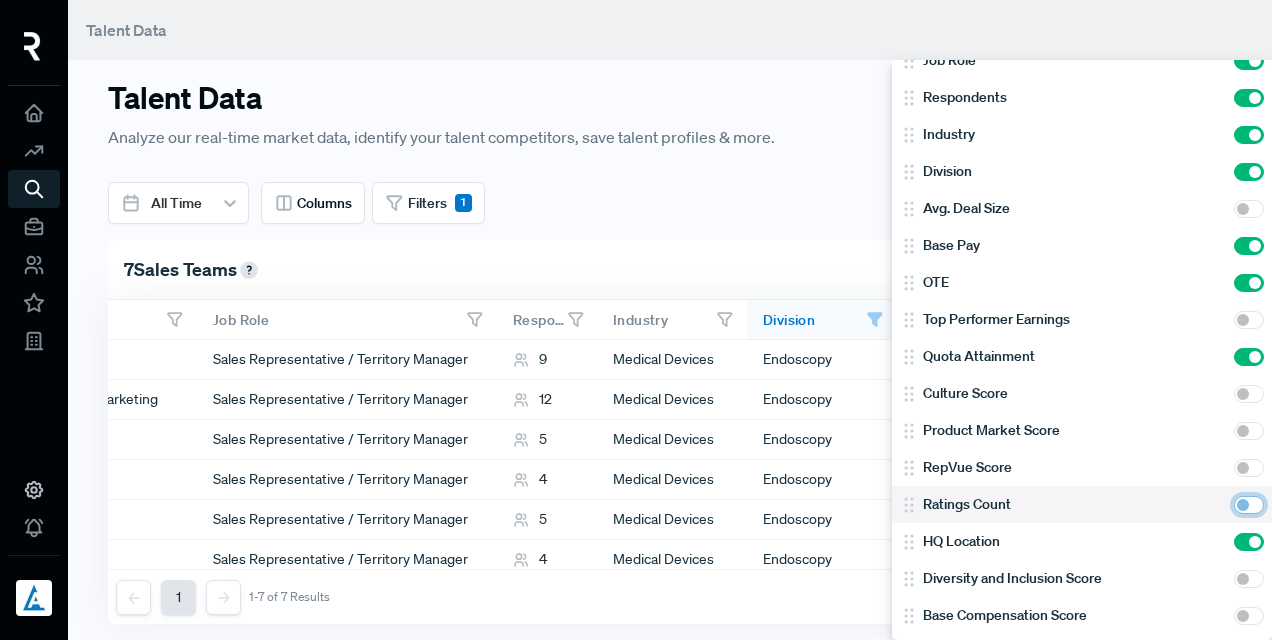 checkbox on "false" 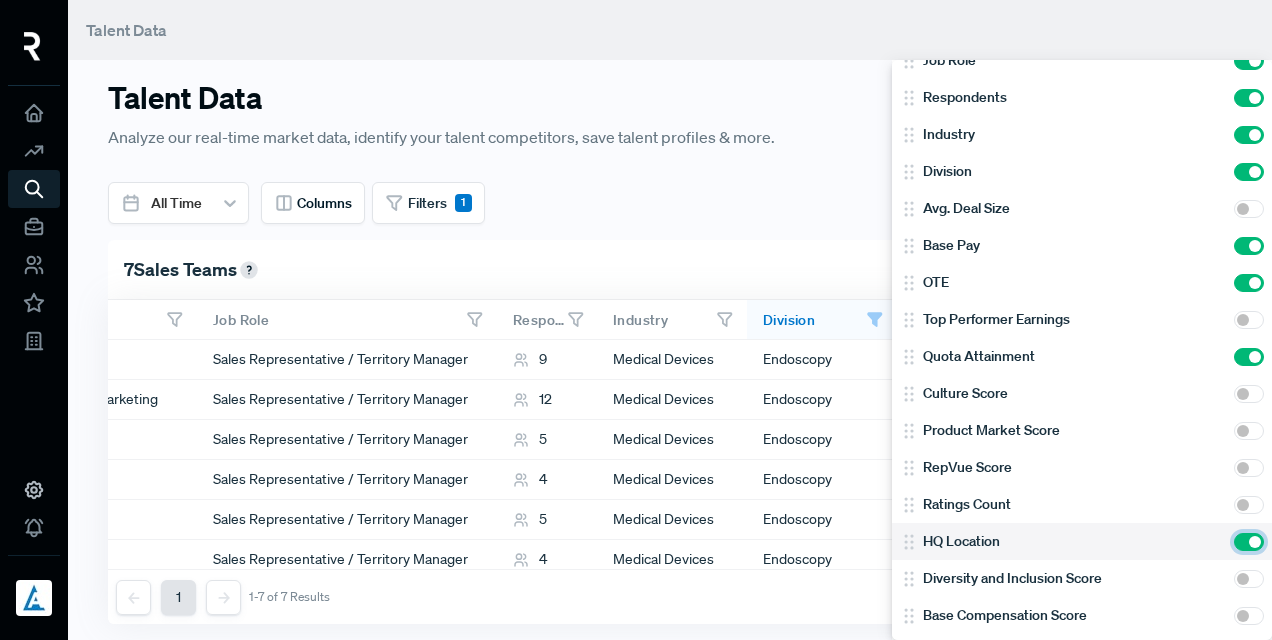 click at bounding box center [1249, 542] 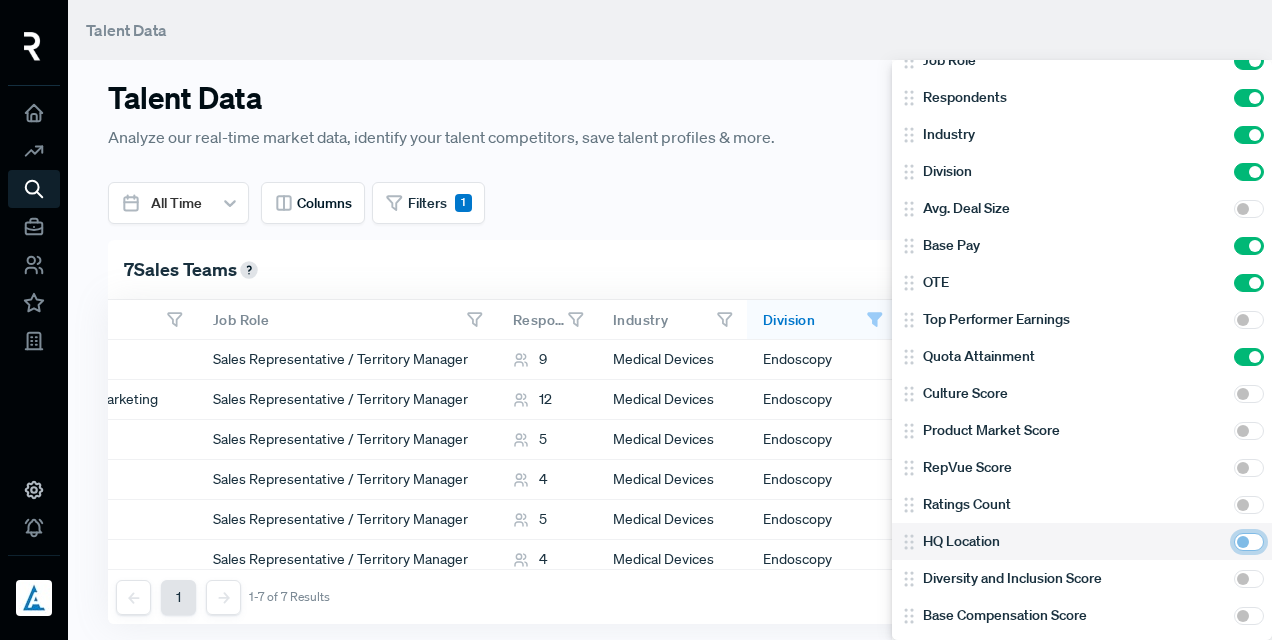checkbox on "false" 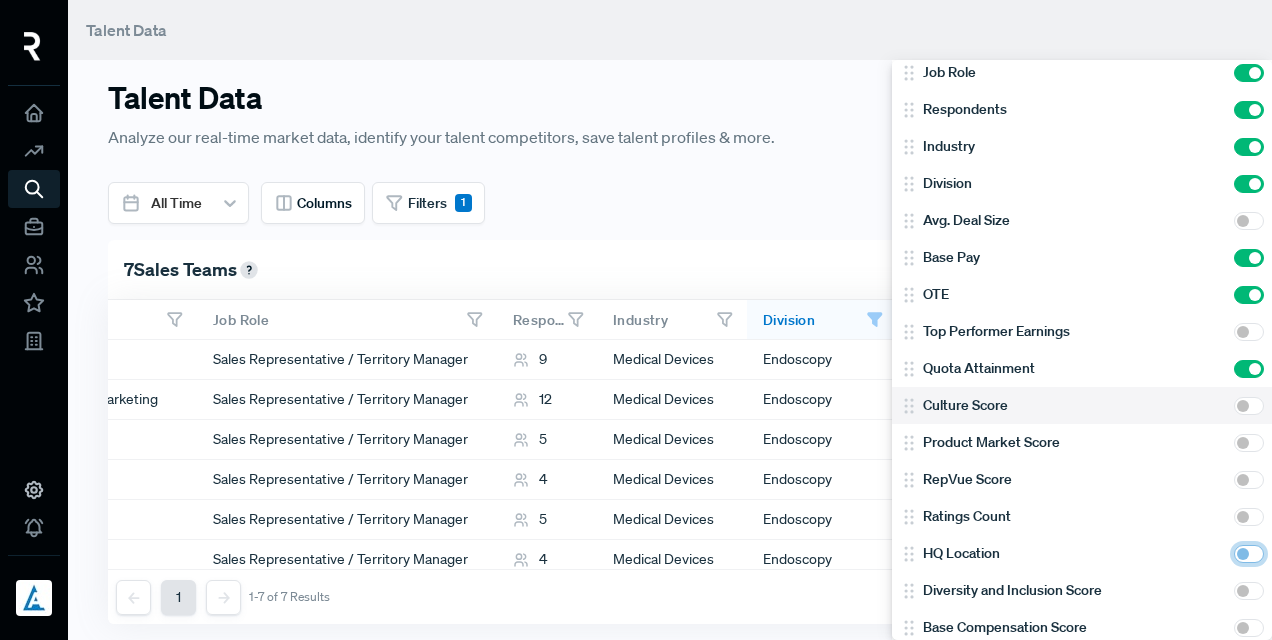 scroll, scrollTop: 0, scrollLeft: 0, axis: both 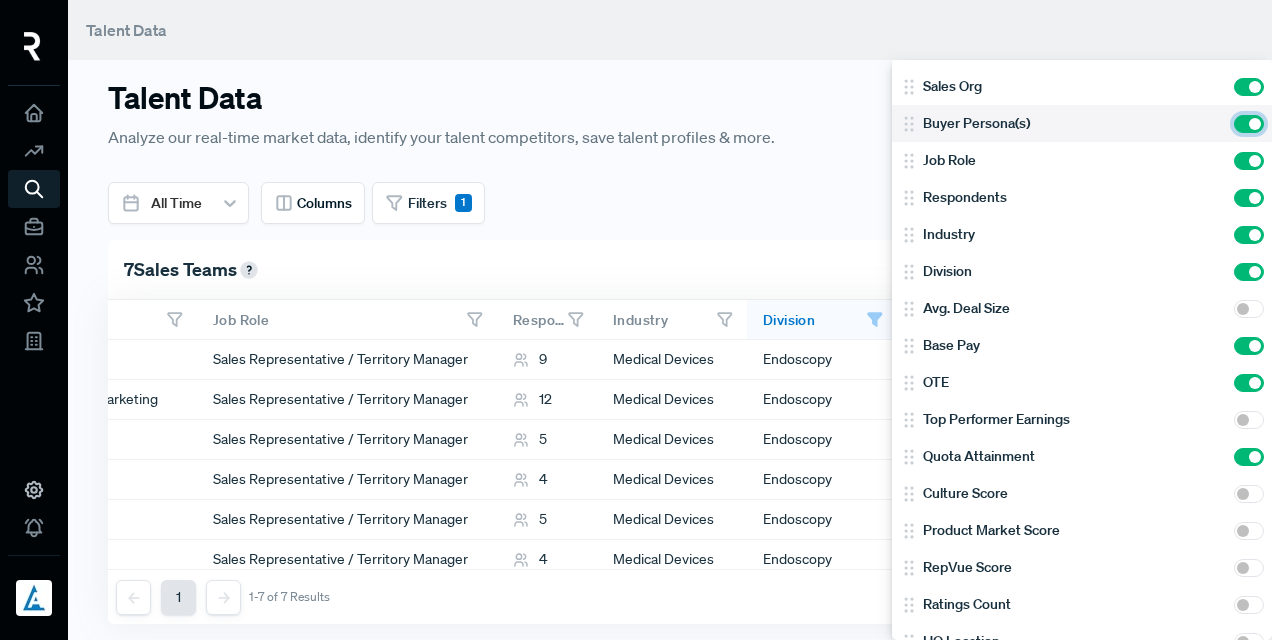 click at bounding box center [1249, 124] 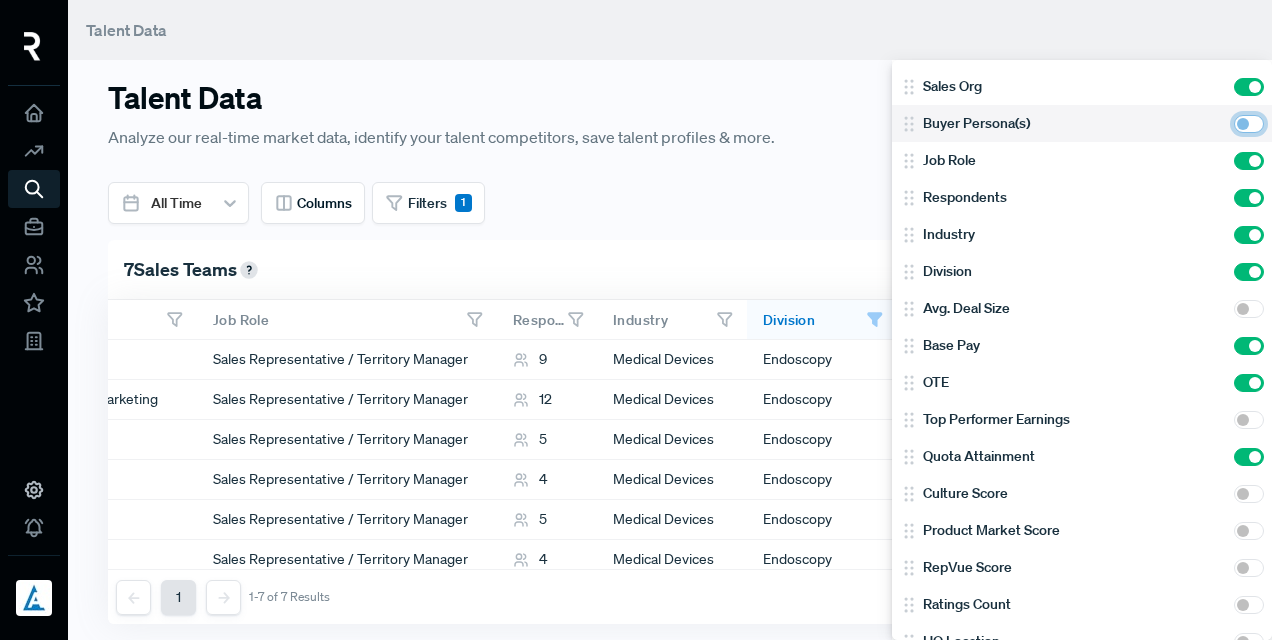 checkbox on "false" 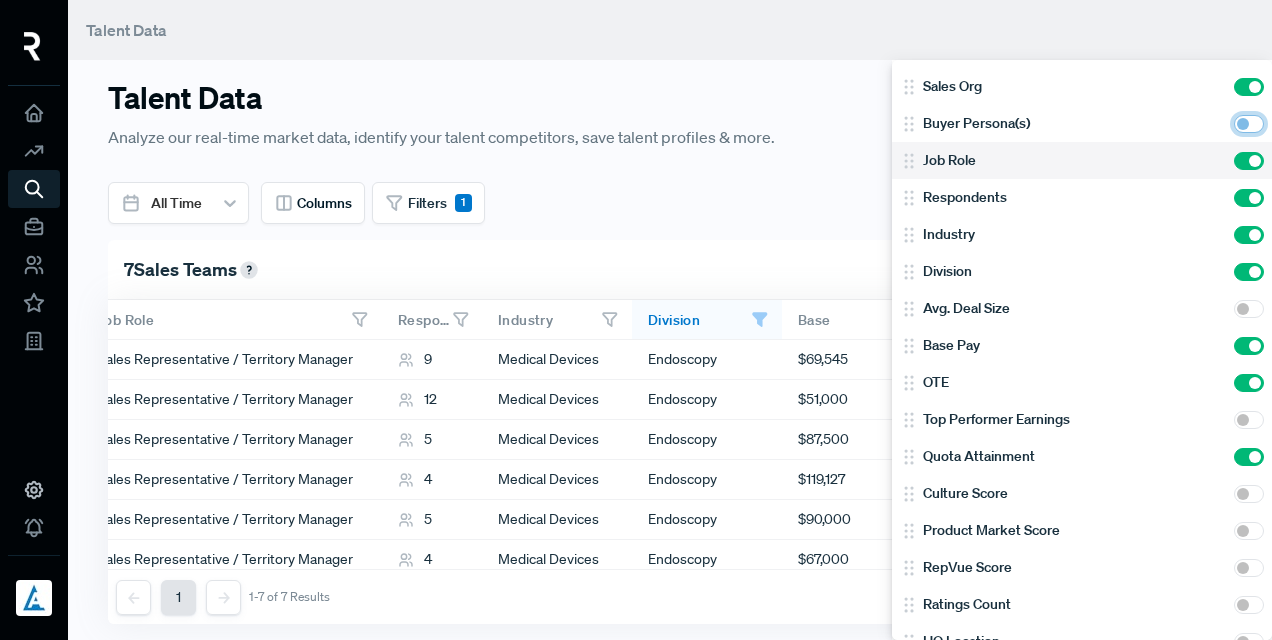 scroll, scrollTop: 0, scrollLeft: 336, axis: horizontal 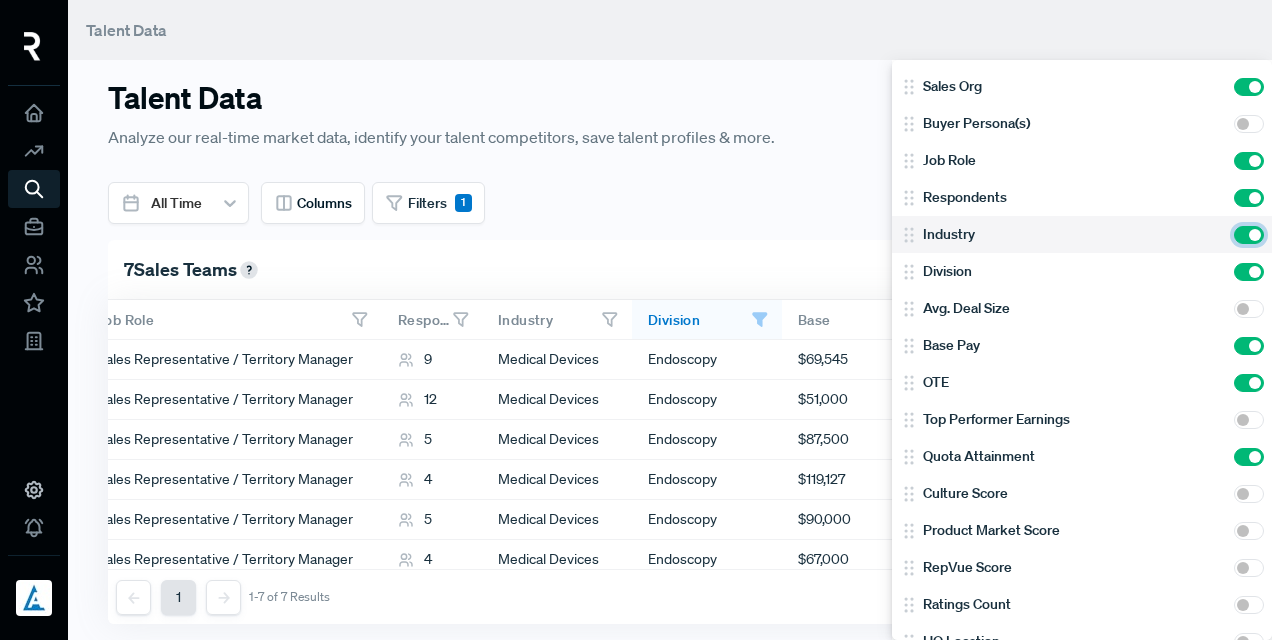 click at bounding box center (1249, 235) 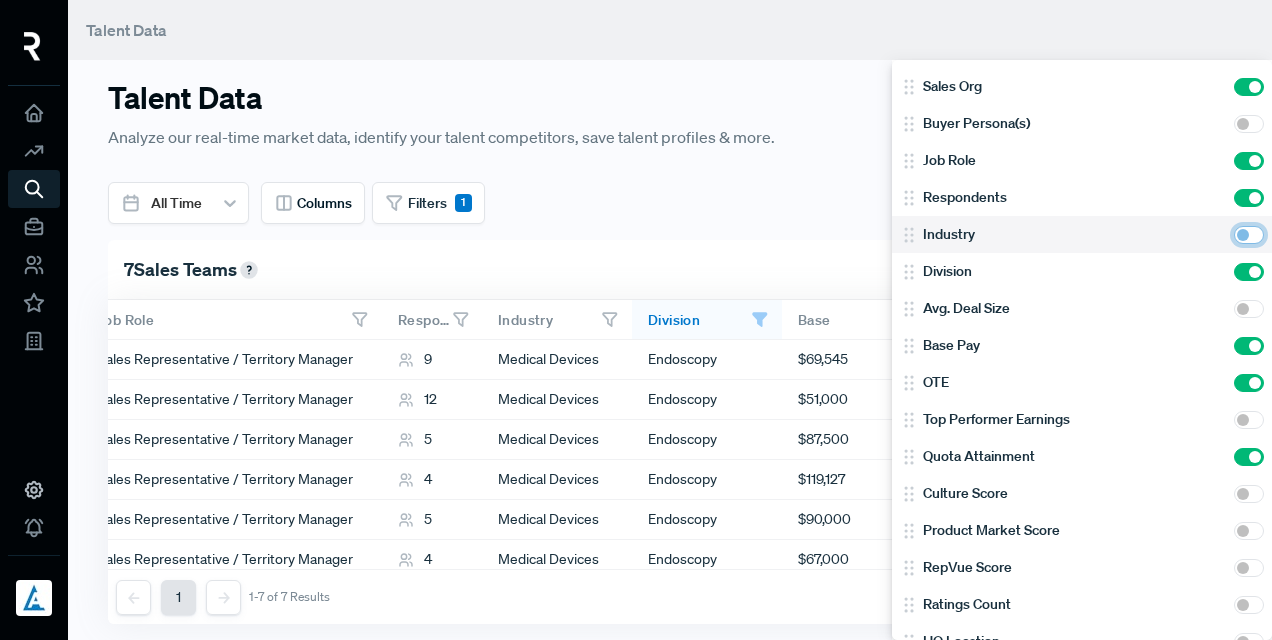 checkbox on "false" 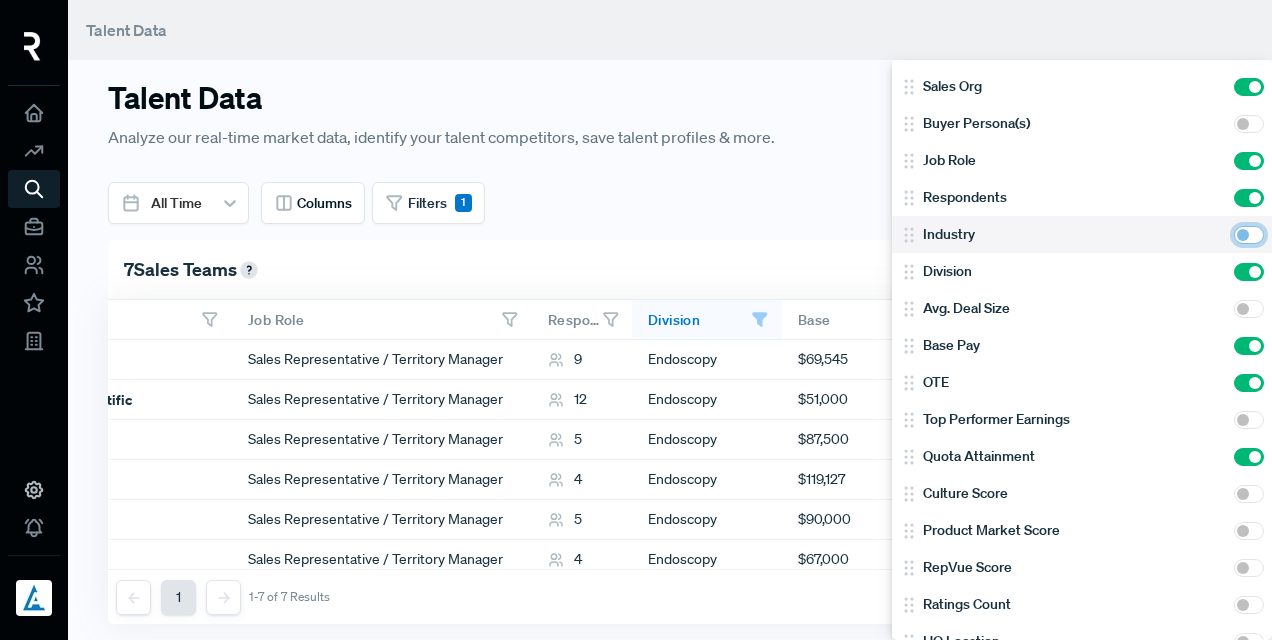 scroll, scrollTop: 0, scrollLeft: 186, axis: horizontal 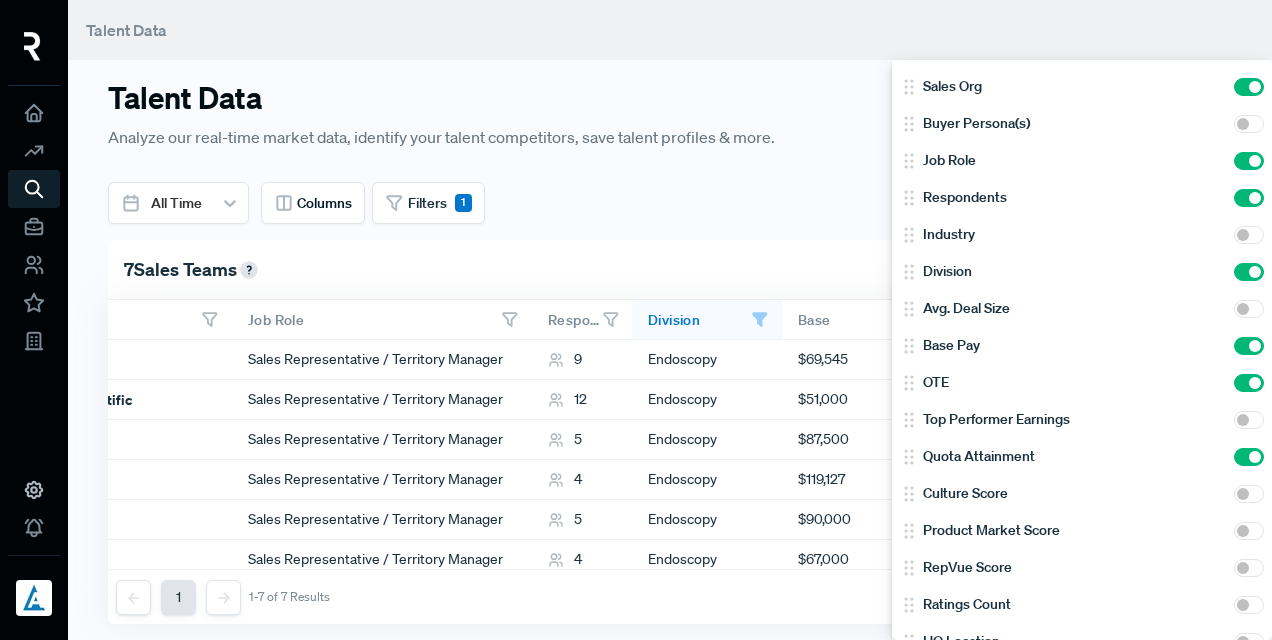 click at bounding box center [636, 320] 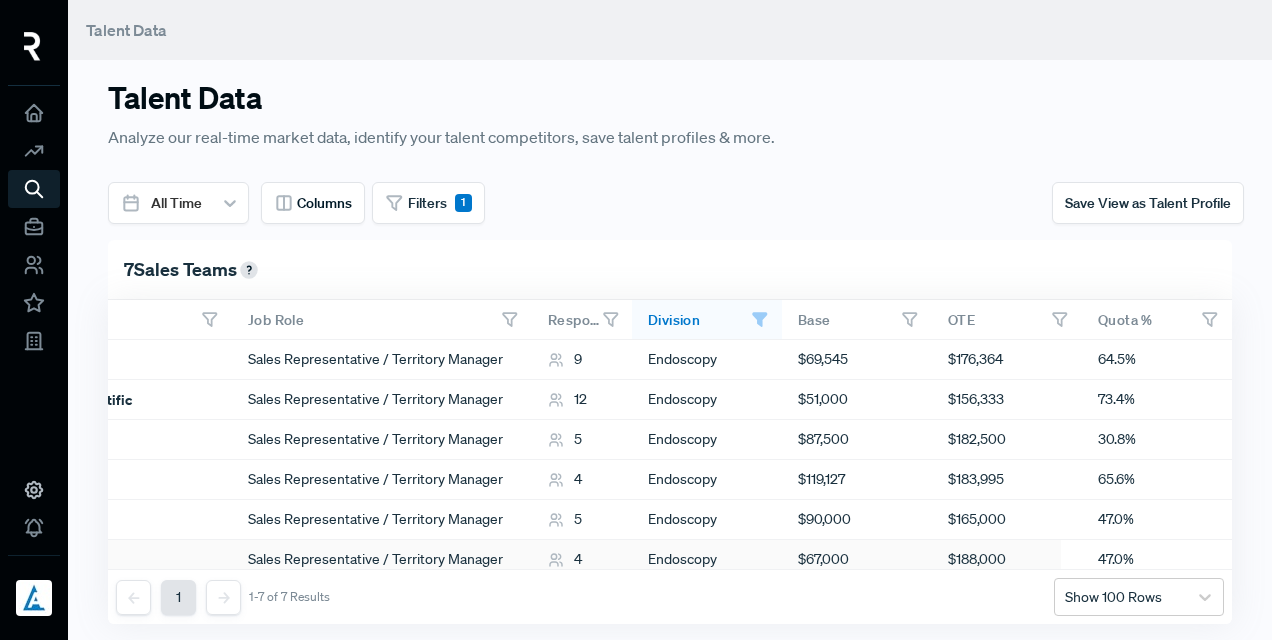 click on "$188,000" at bounding box center [977, 559] 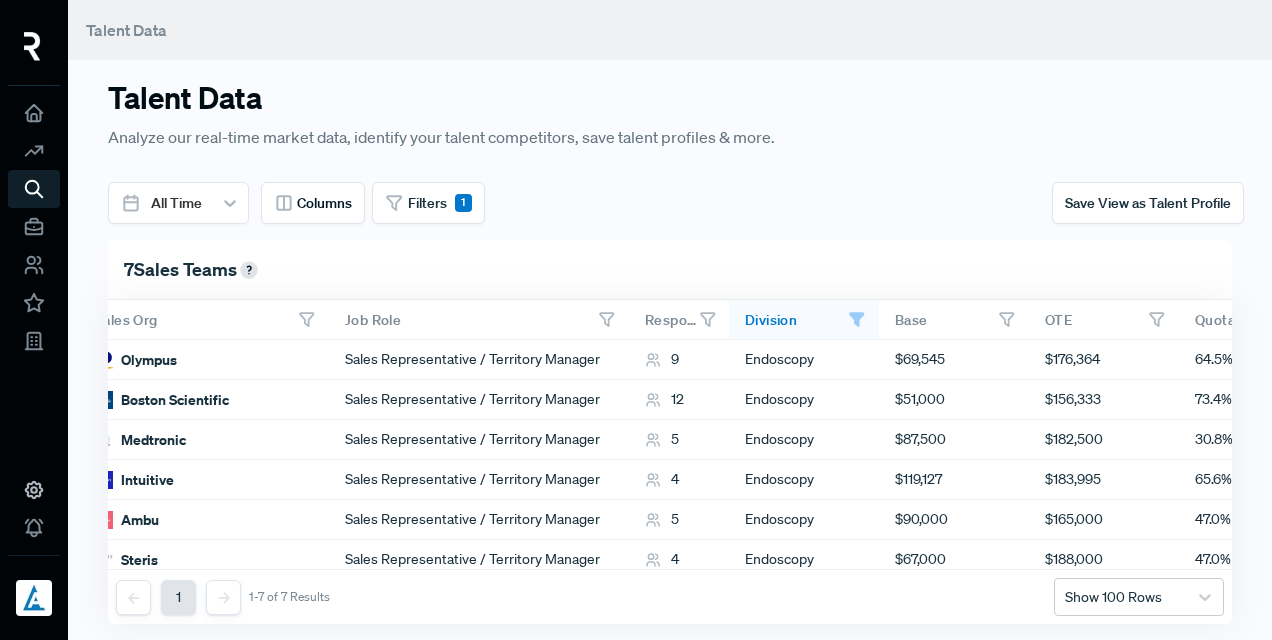 scroll, scrollTop: 0, scrollLeft: 0, axis: both 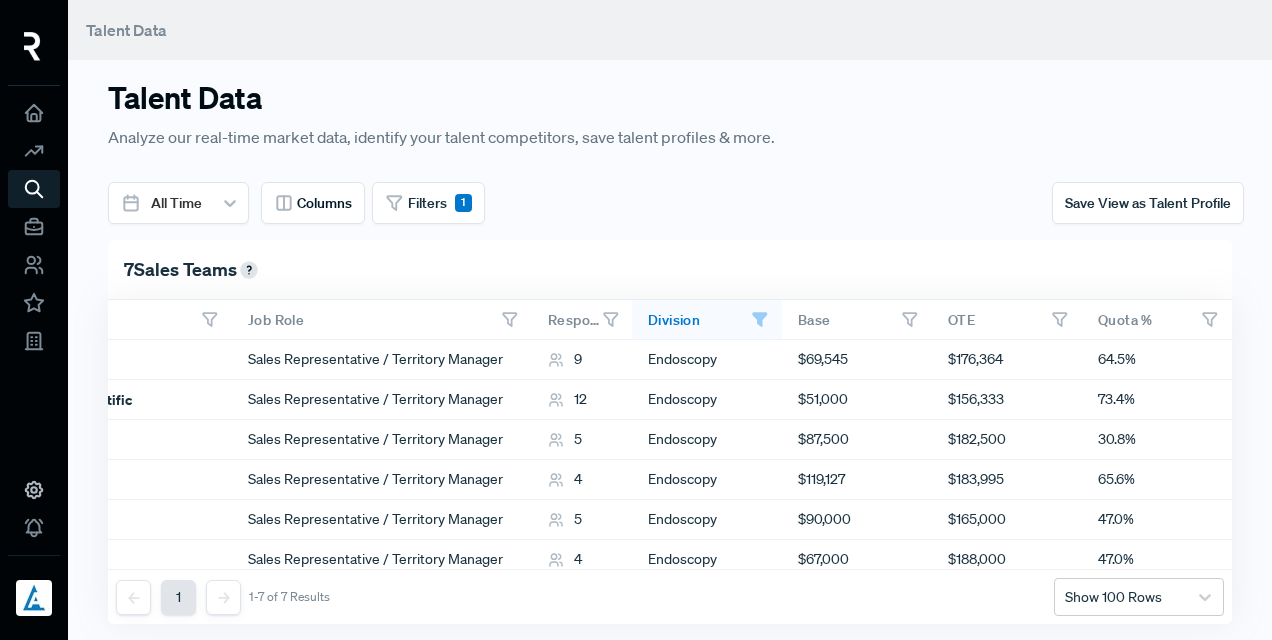 drag, startPoint x: 878, startPoint y: 552, endPoint x: 834, endPoint y: 554, distance: 44.04543 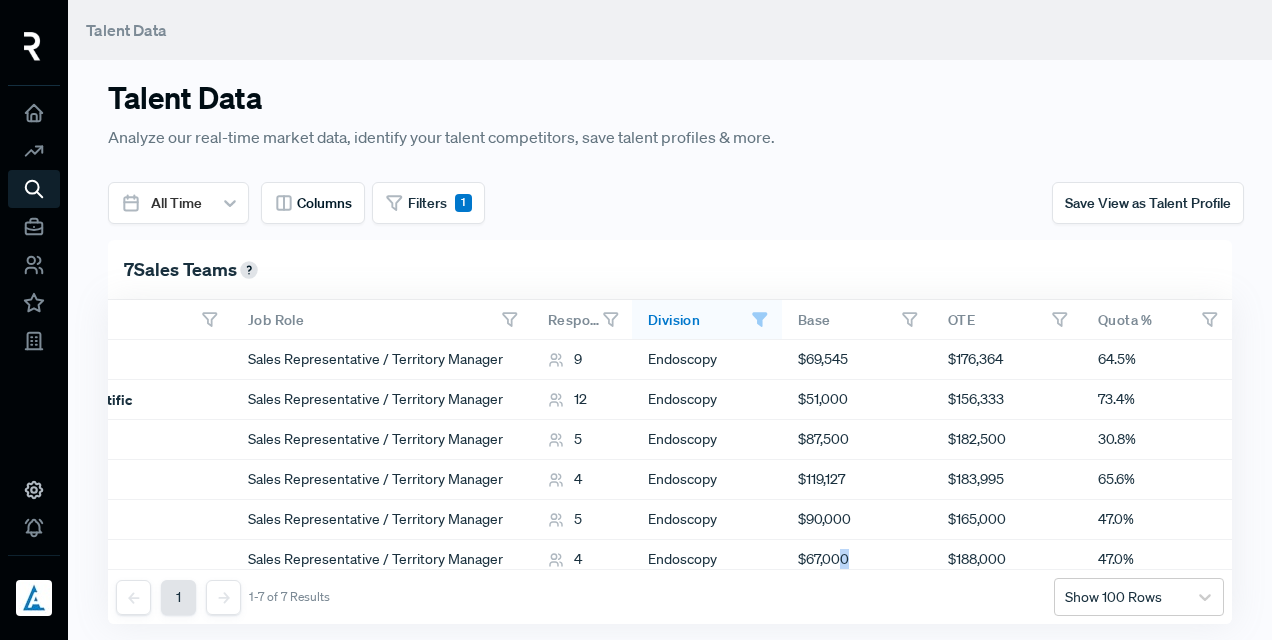 scroll, scrollTop: 65, scrollLeft: 186, axis: both 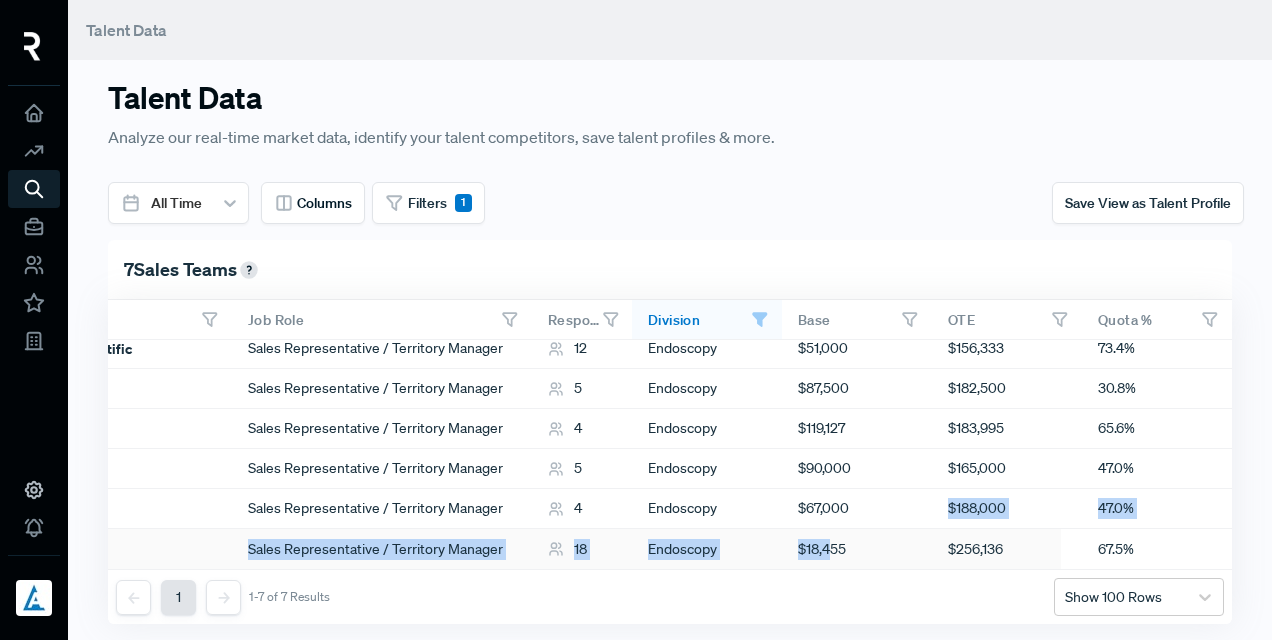 drag, startPoint x: 856, startPoint y: 550, endPoint x: 818, endPoint y: 548, distance: 38.052597 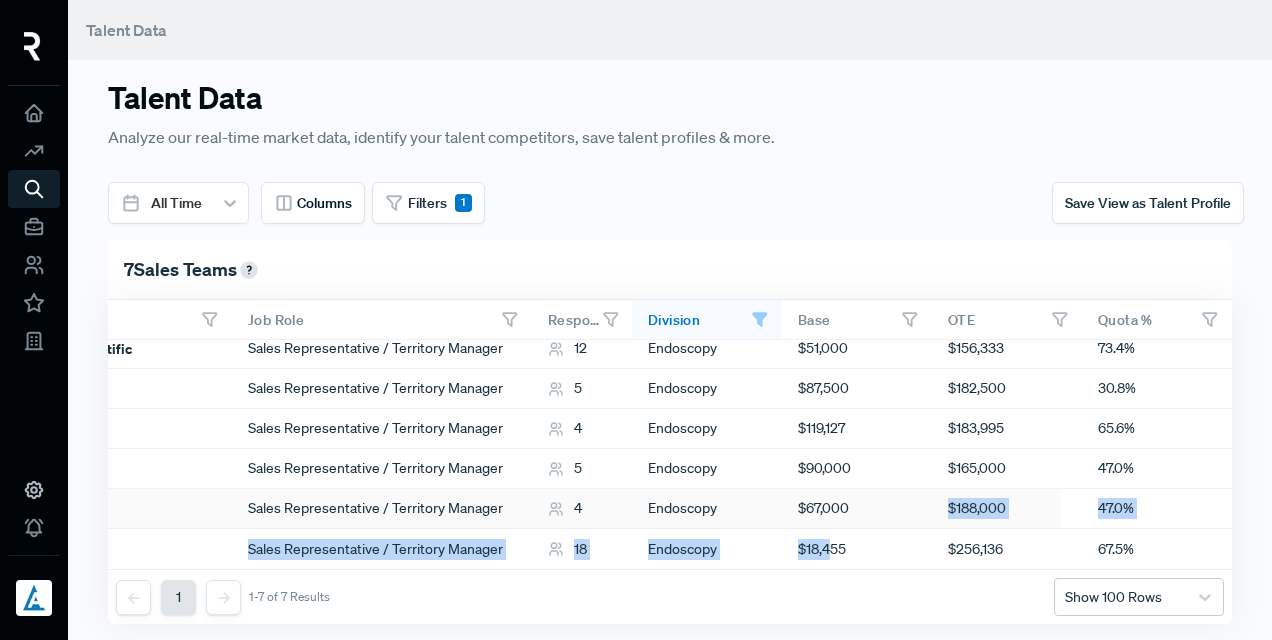drag, startPoint x: 818, startPoint y: 548, endPoint x: 1059, endPoint y: 484, distance: 249.35316 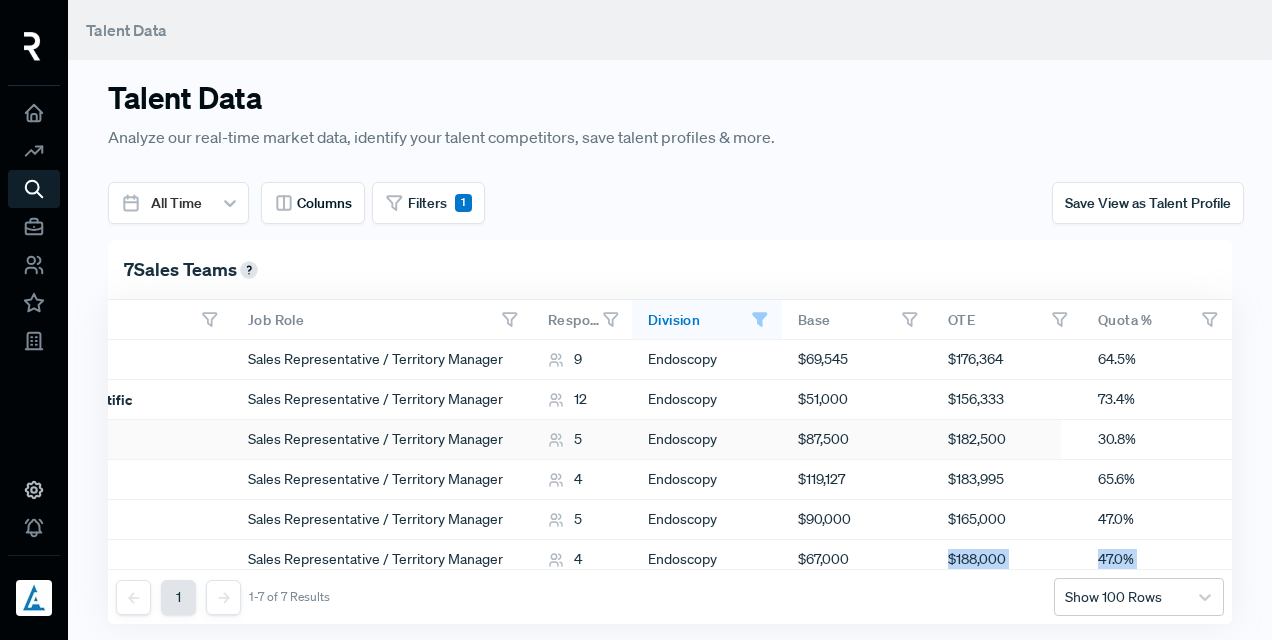 scroll, scrollTop: 0, scrollLeft: 186, axis: horizontal 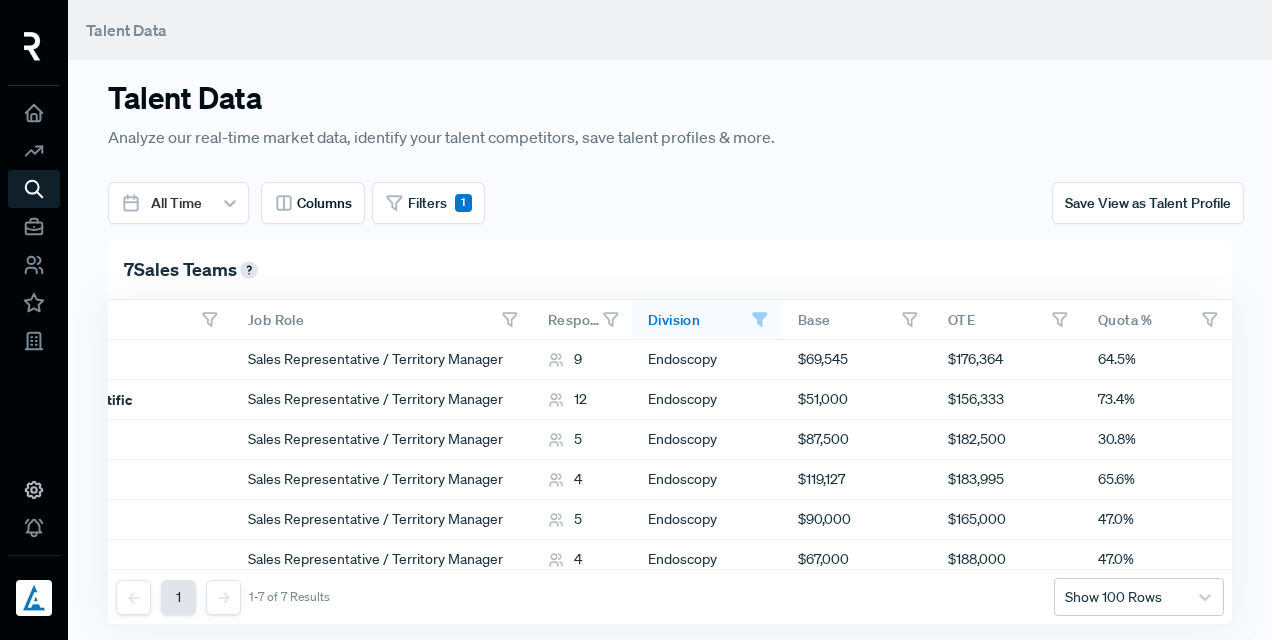 click on "7  Sales Teams" at bounding box center (670, 270) 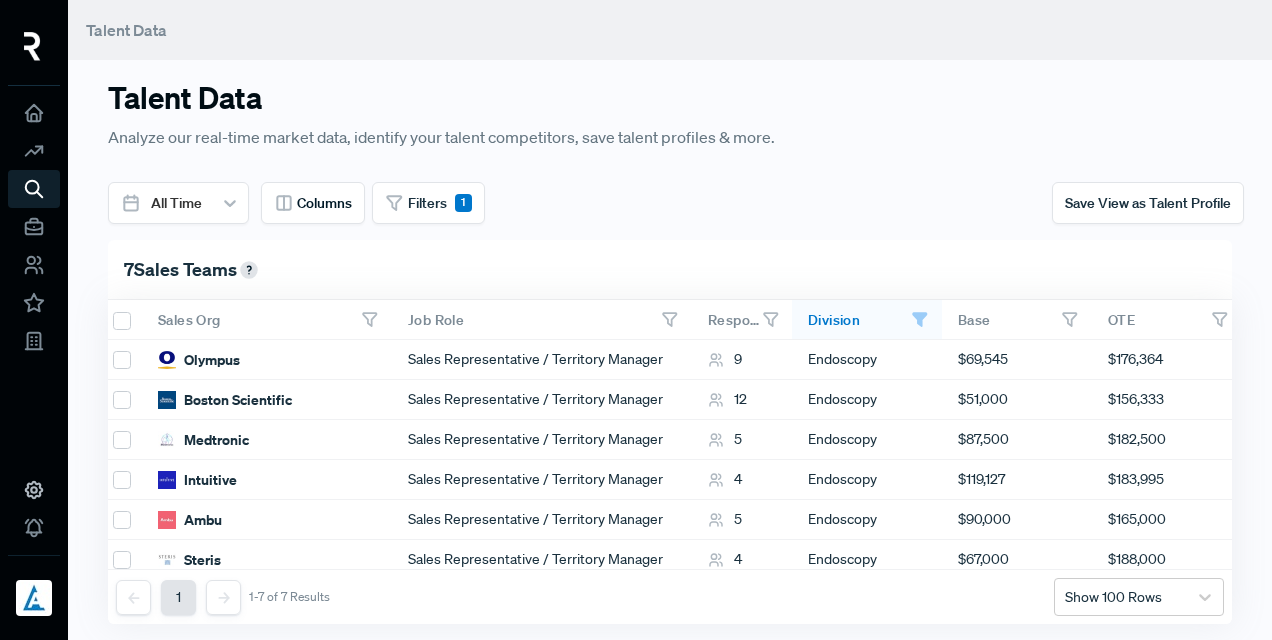scroll, scrollTop: 0, scrollLeft: 10, axis: horizontal 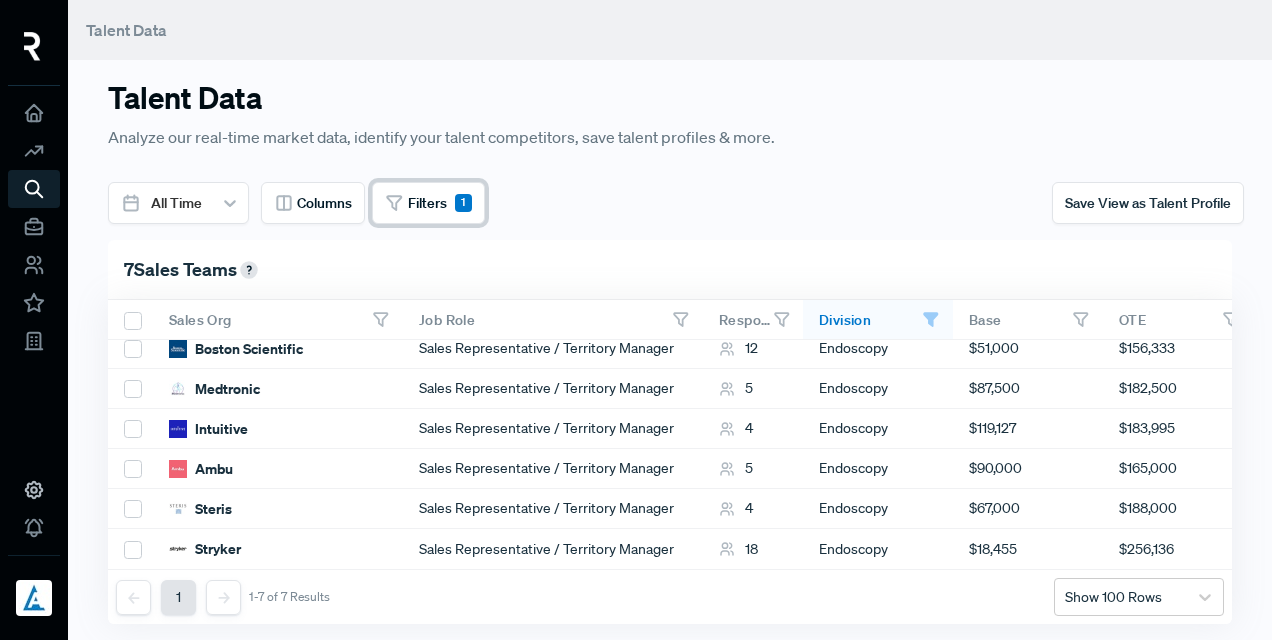 click on "Filters" at bounding box center (427, 203) 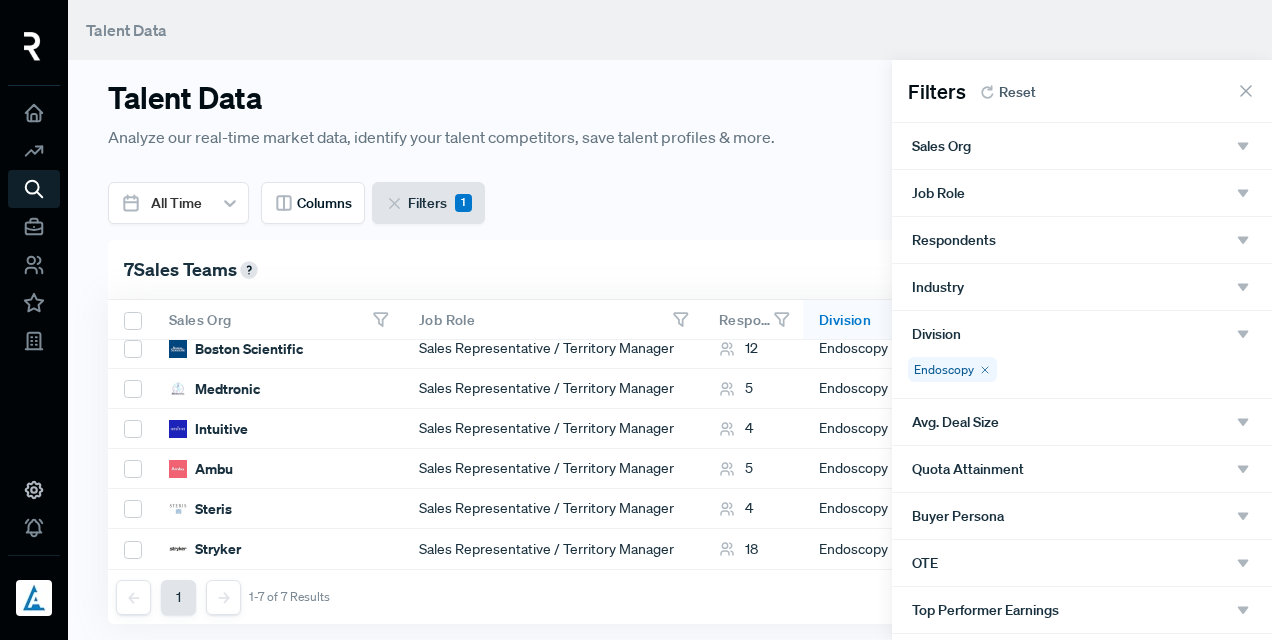 click 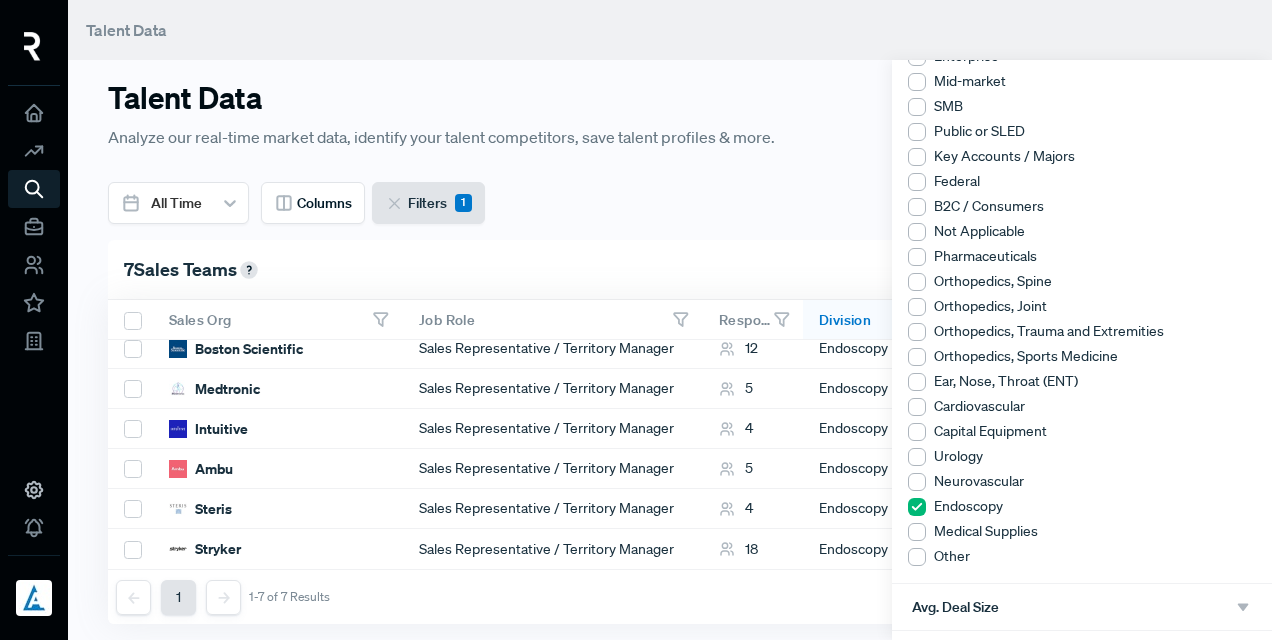 scroll, scrollTop: 400, scrollLeft: 0, axis: vertical 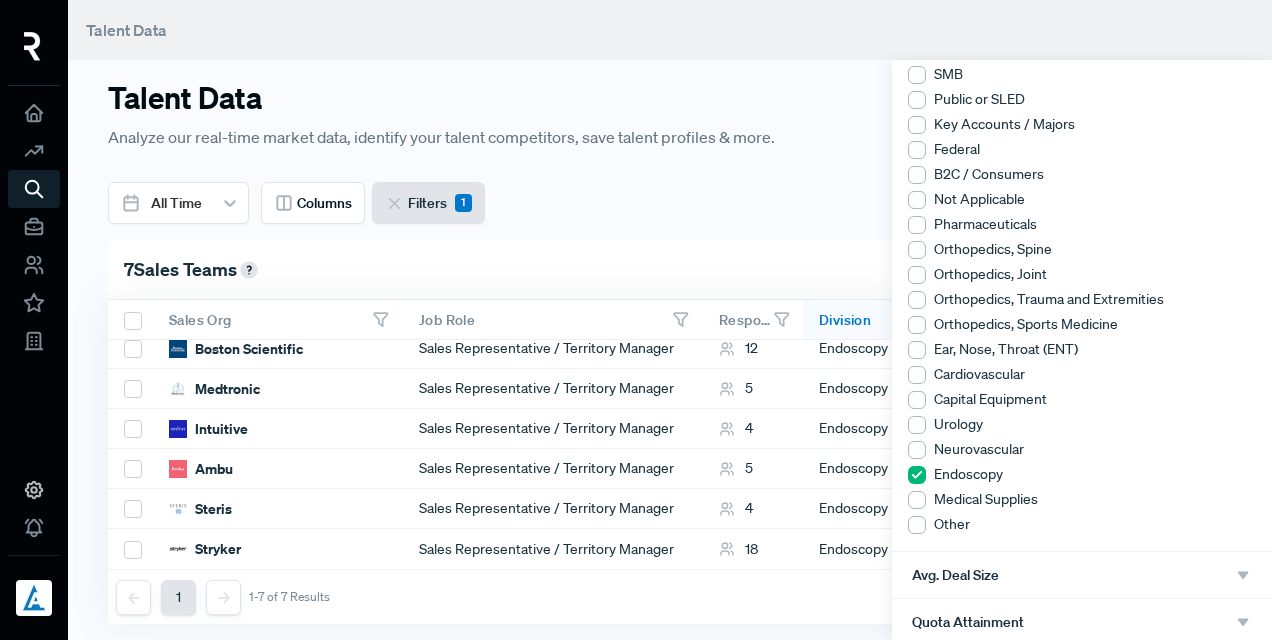 click at bounding box center (636, 320) 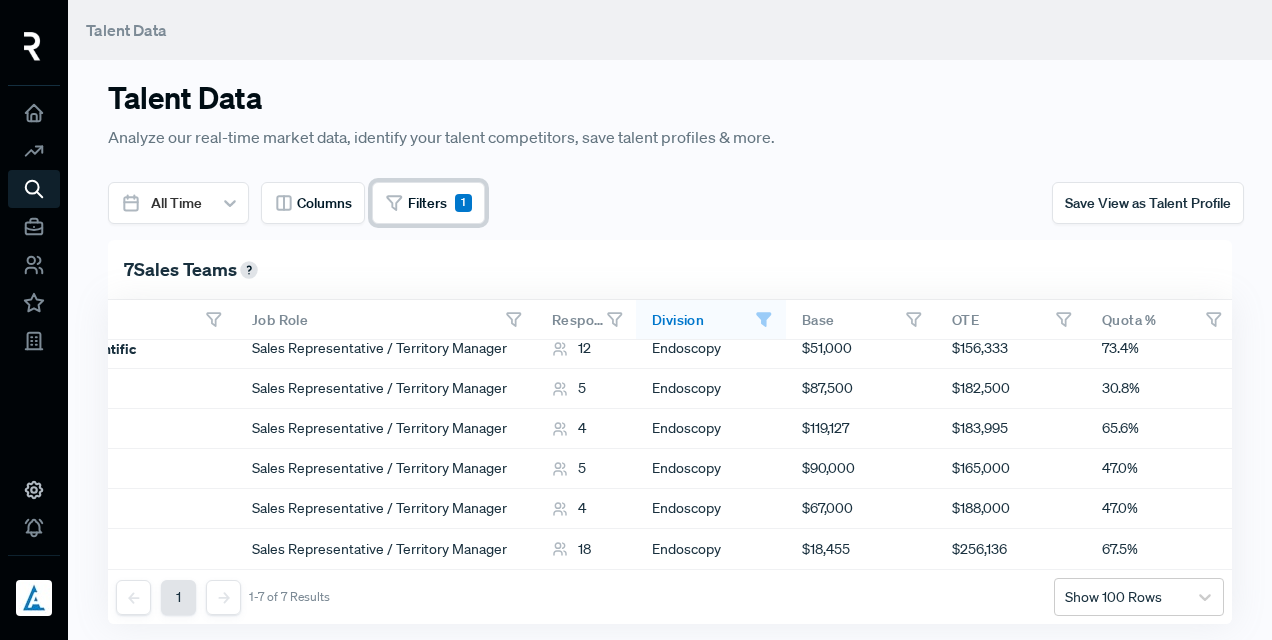 scroll, scrollTop: 65, scrollLeft: 186, axis: both 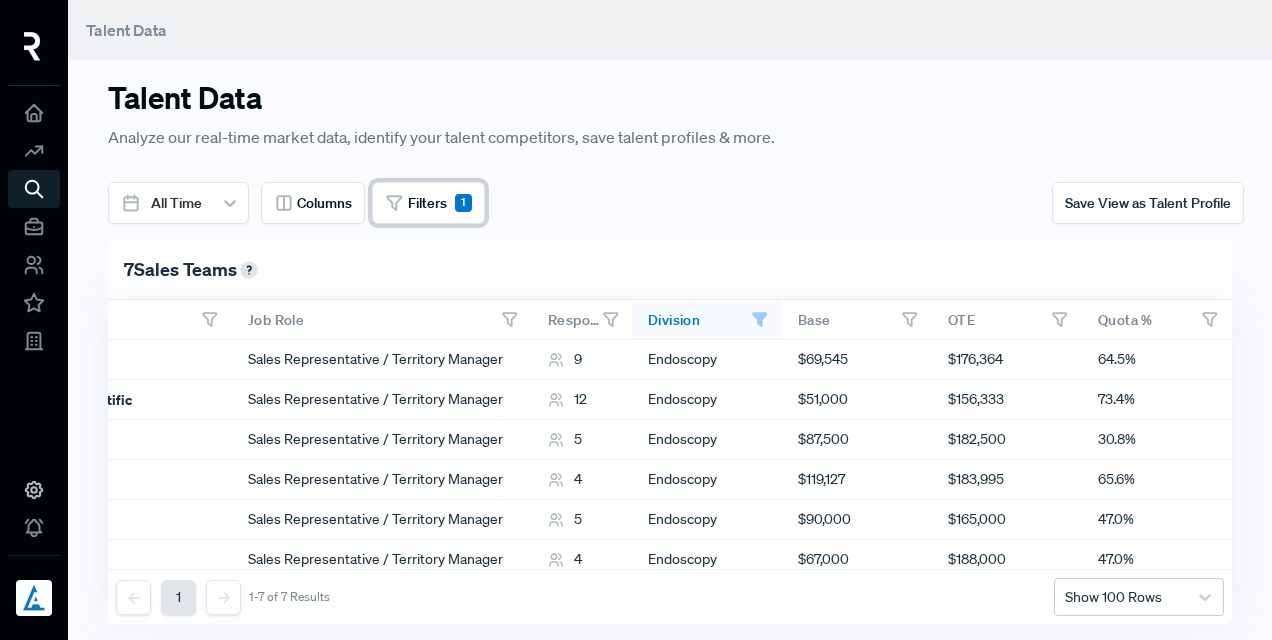 click on "Filters" at bounding box center [427, 203] 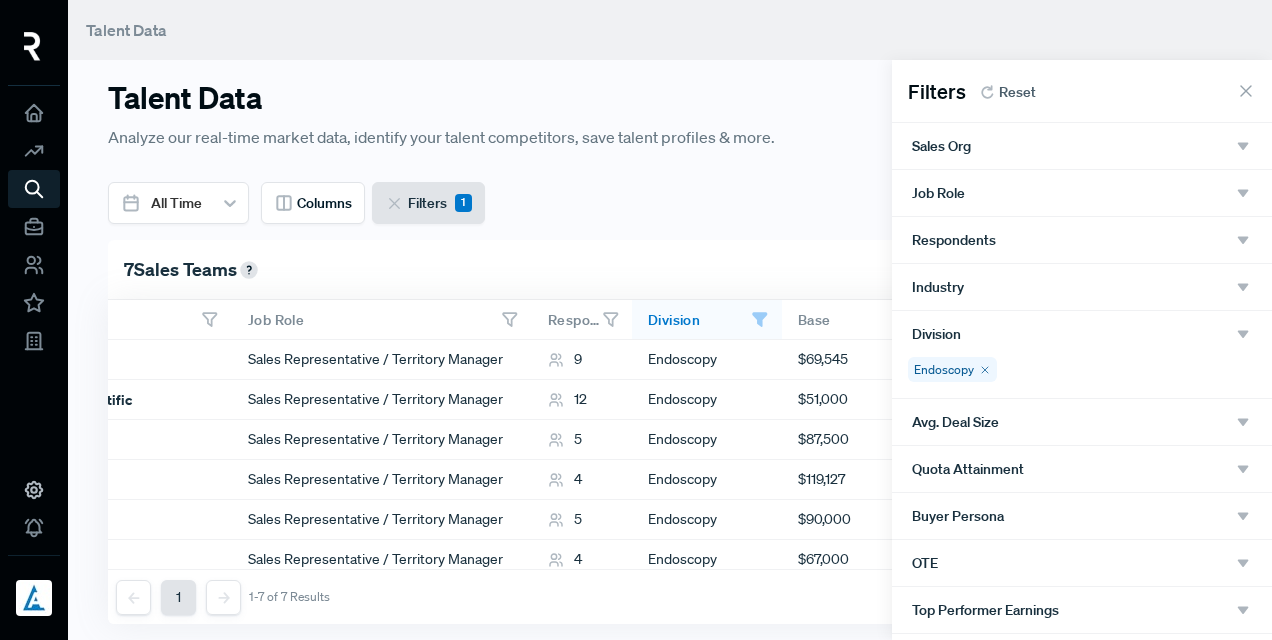 click 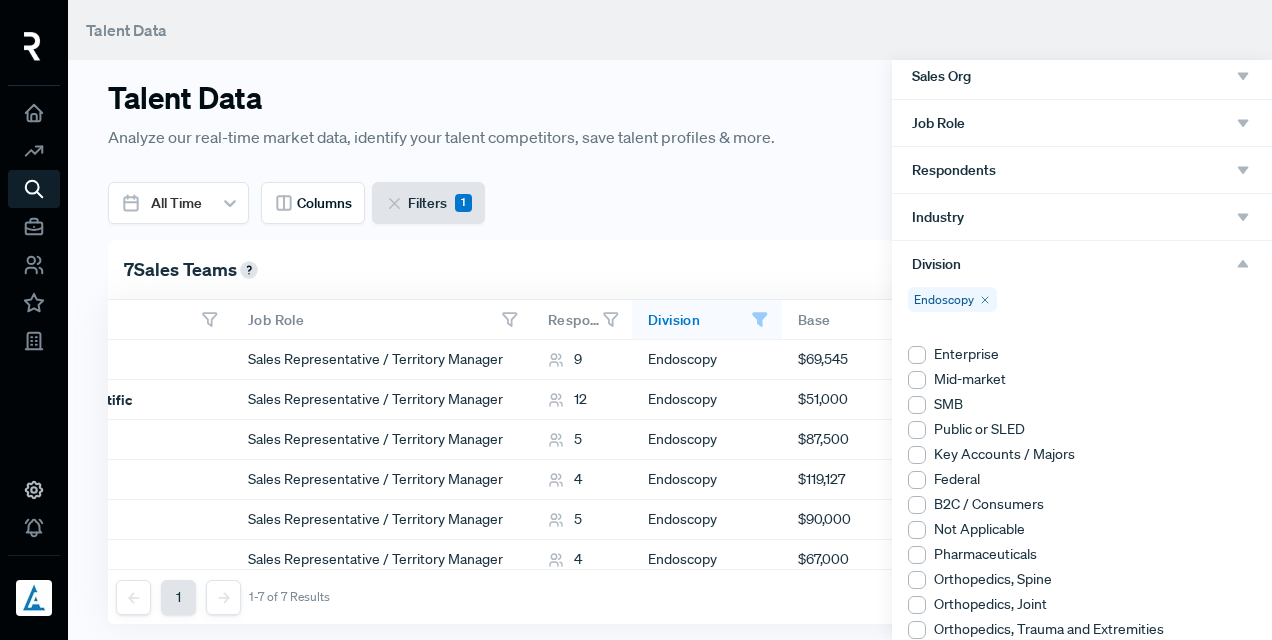 scroll, scrollTop: 300, scrollLeft: 0, axis: vertical 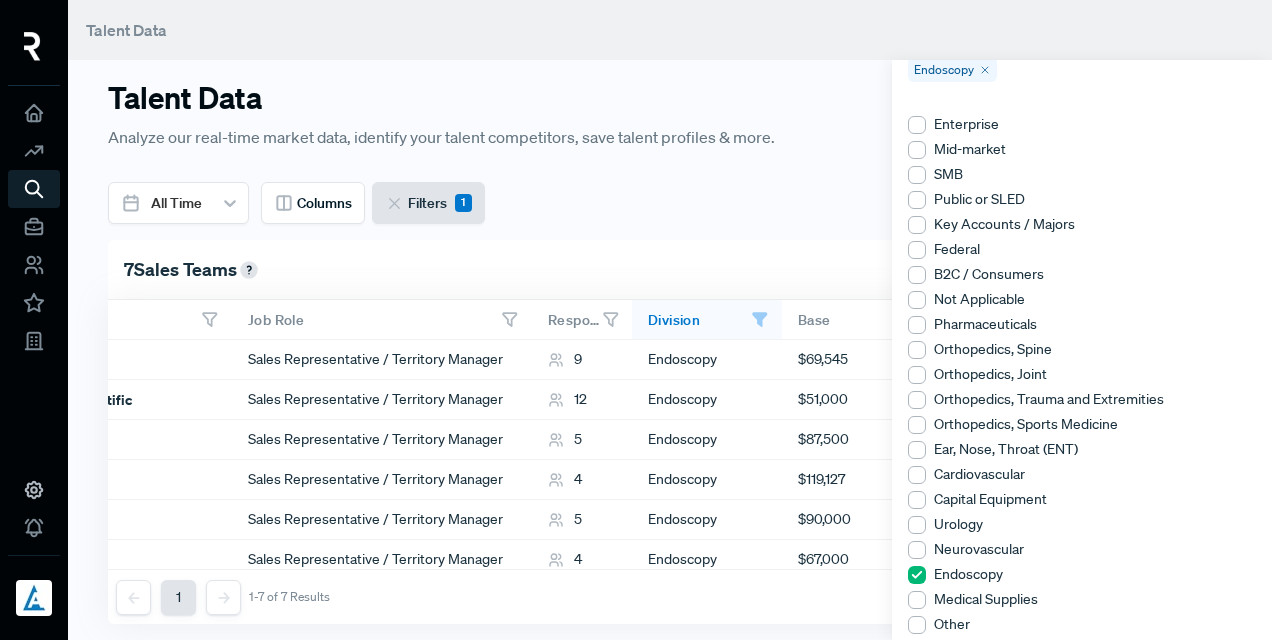 click 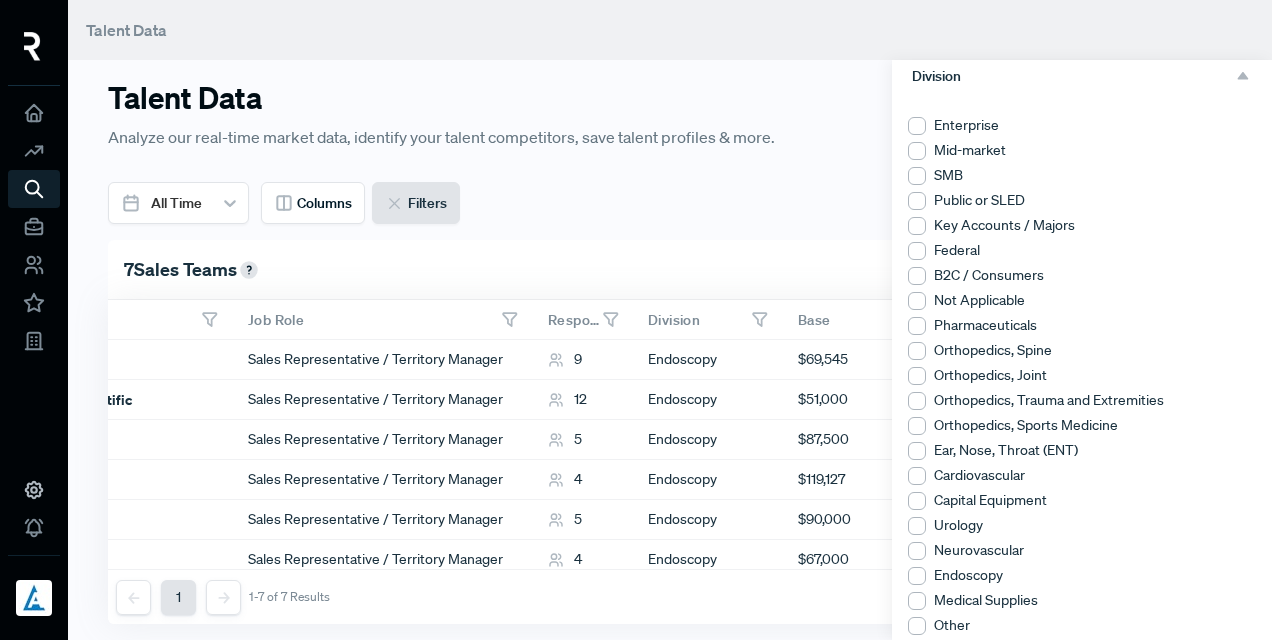 click at bounding box center [917, 526] 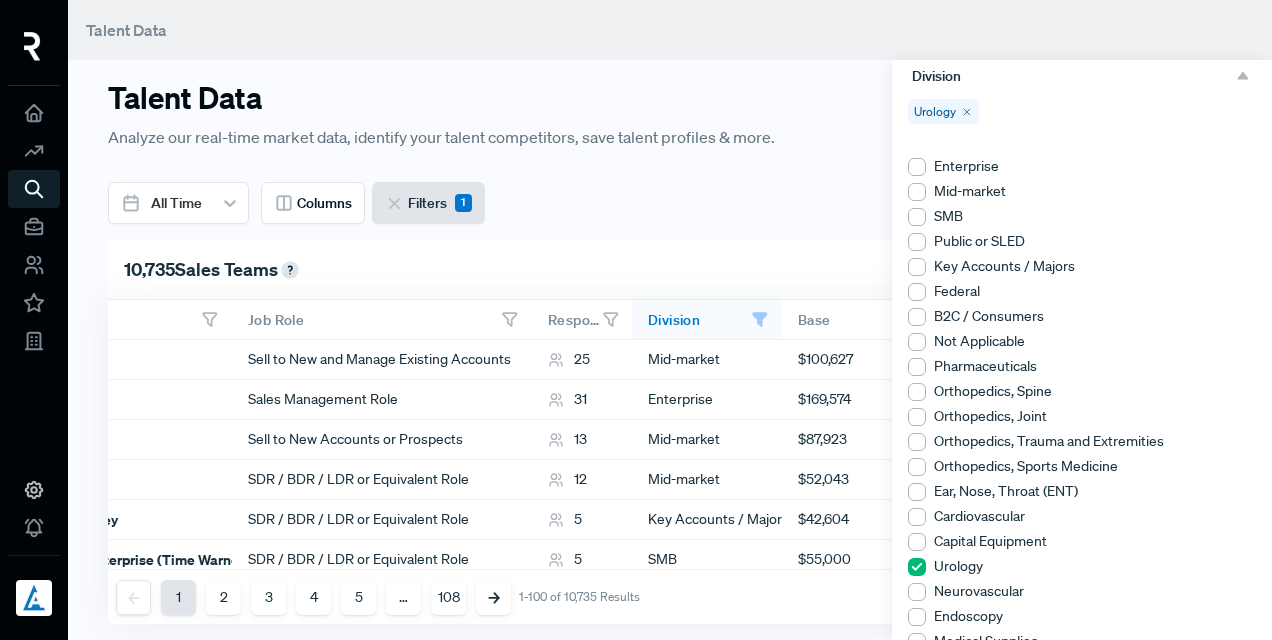 scroll, scrollTop: 300, scrollLeft: 0, axis: vertical 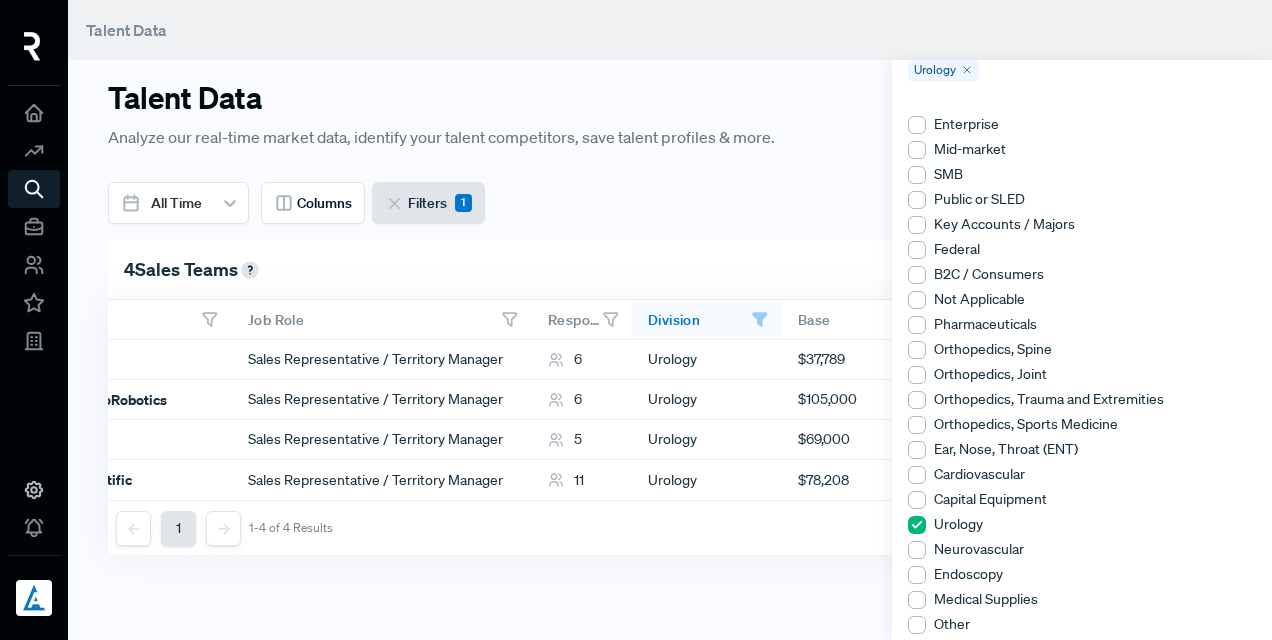 click 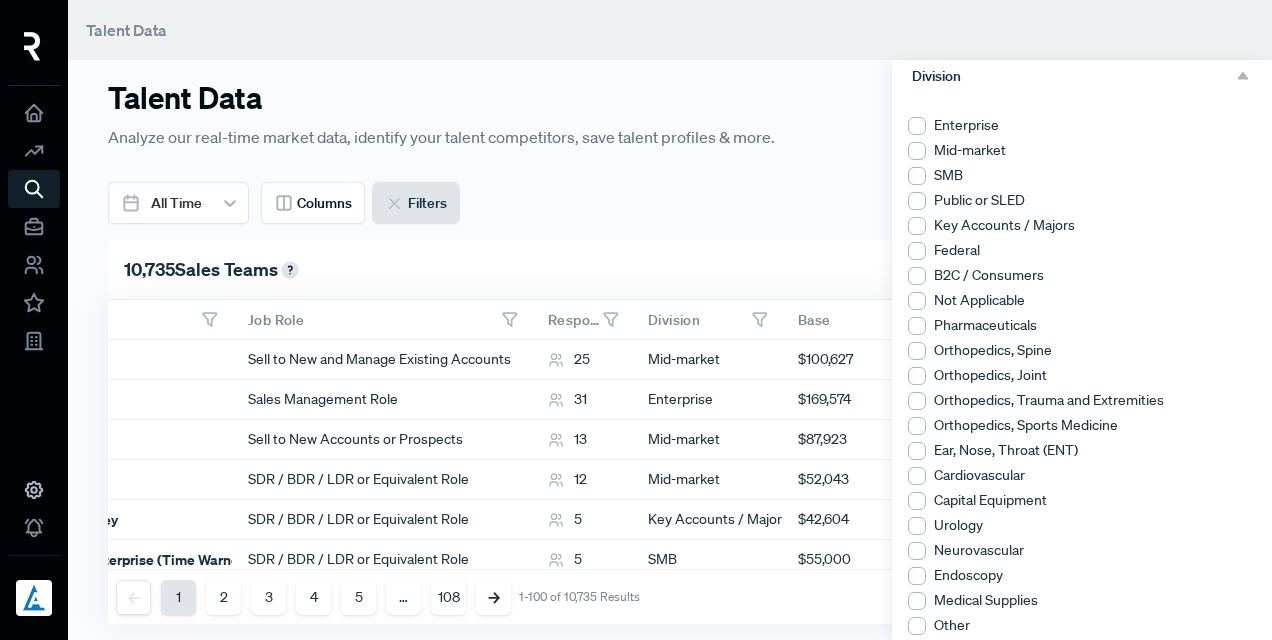 click at bounding box center (917, 576) 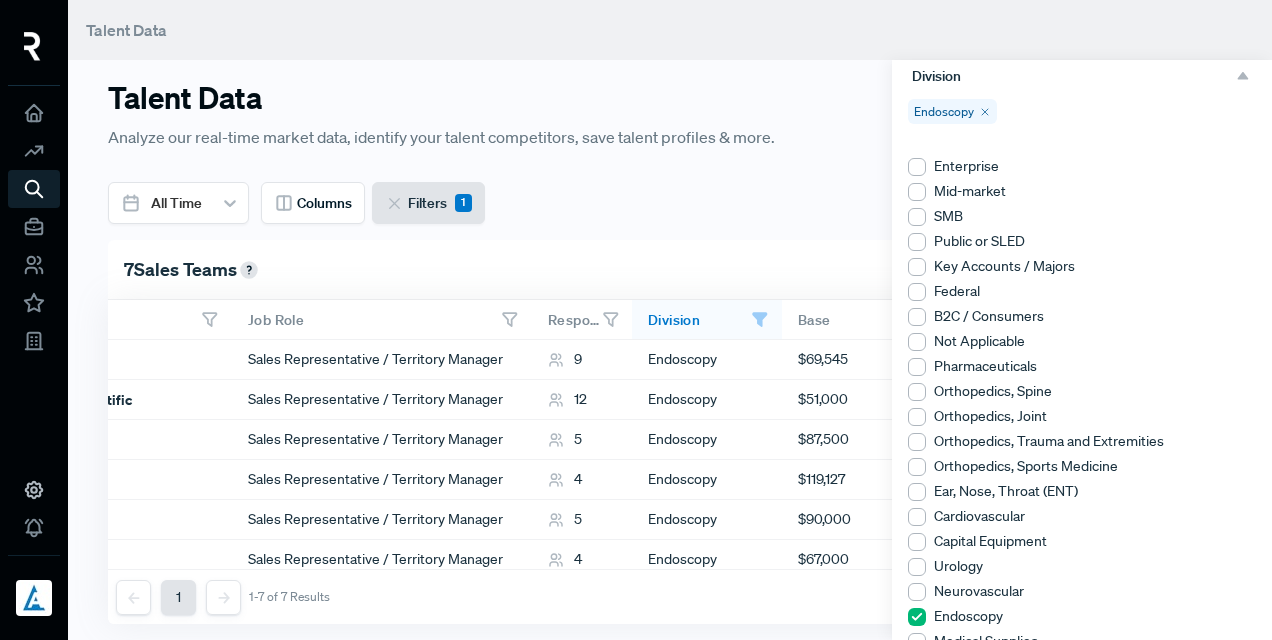 scroll, scrollTop: 300, scrollLeft: 0, axis: vertical 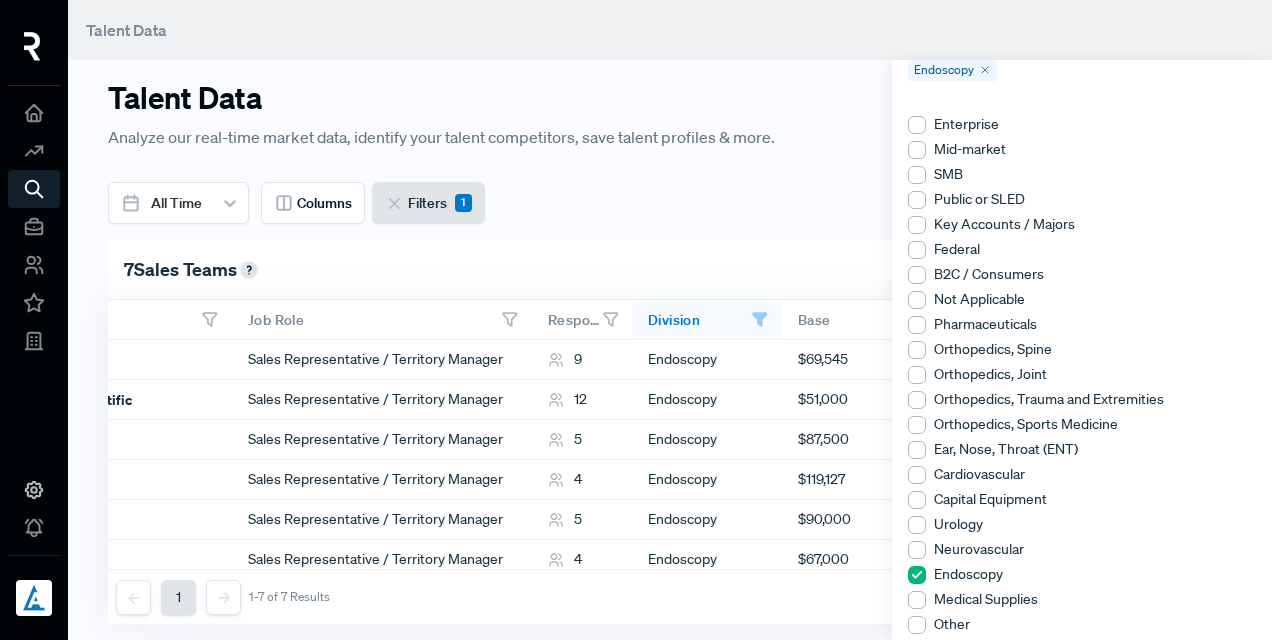 click at bounding box center (636, 320) 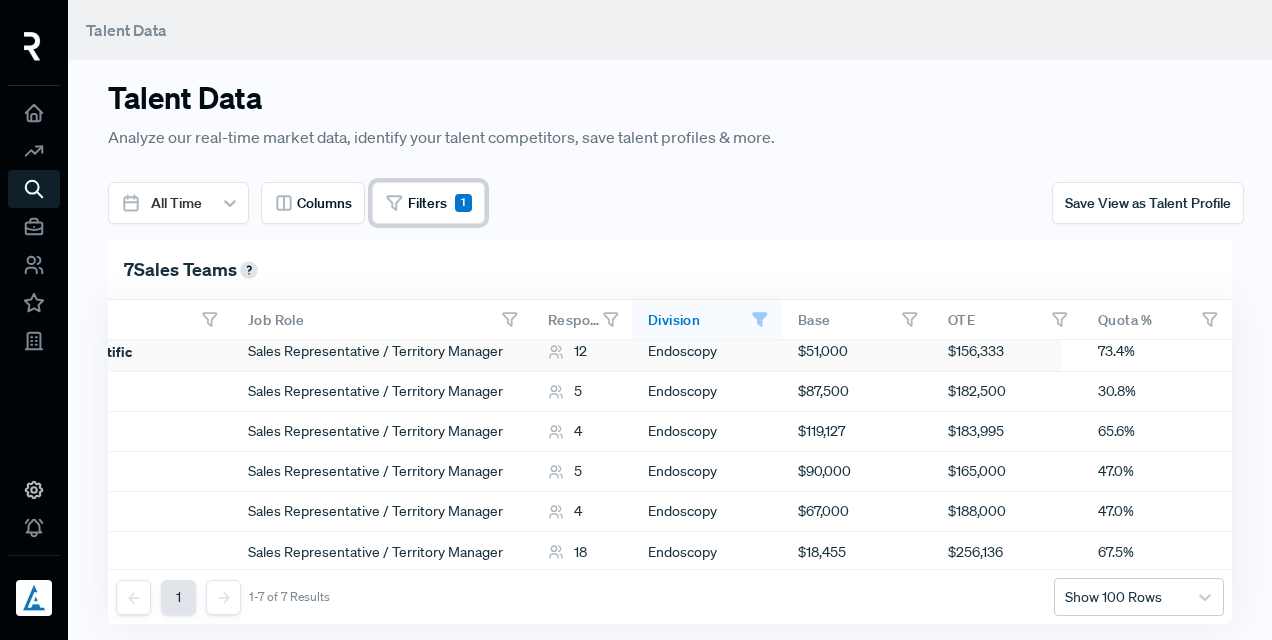 scroll, scrollTop: 0, scrollLeft: 171, axis: horizontal 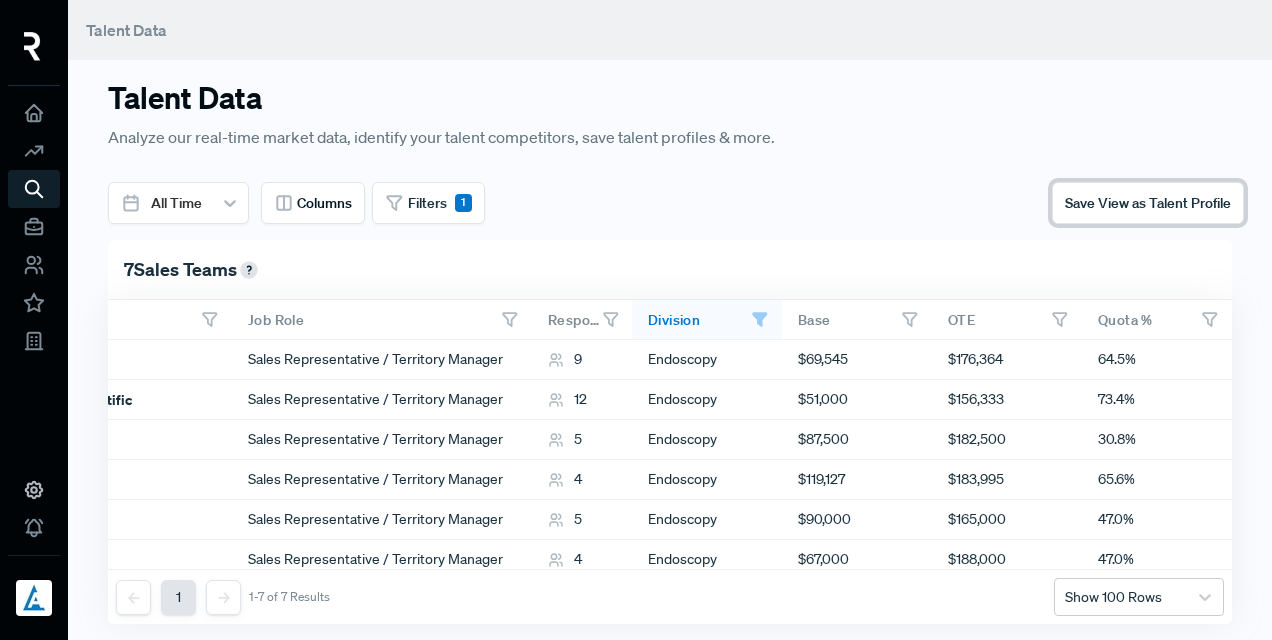 click on "Save View as Talent Profile" at bounding box center [1148, 203] 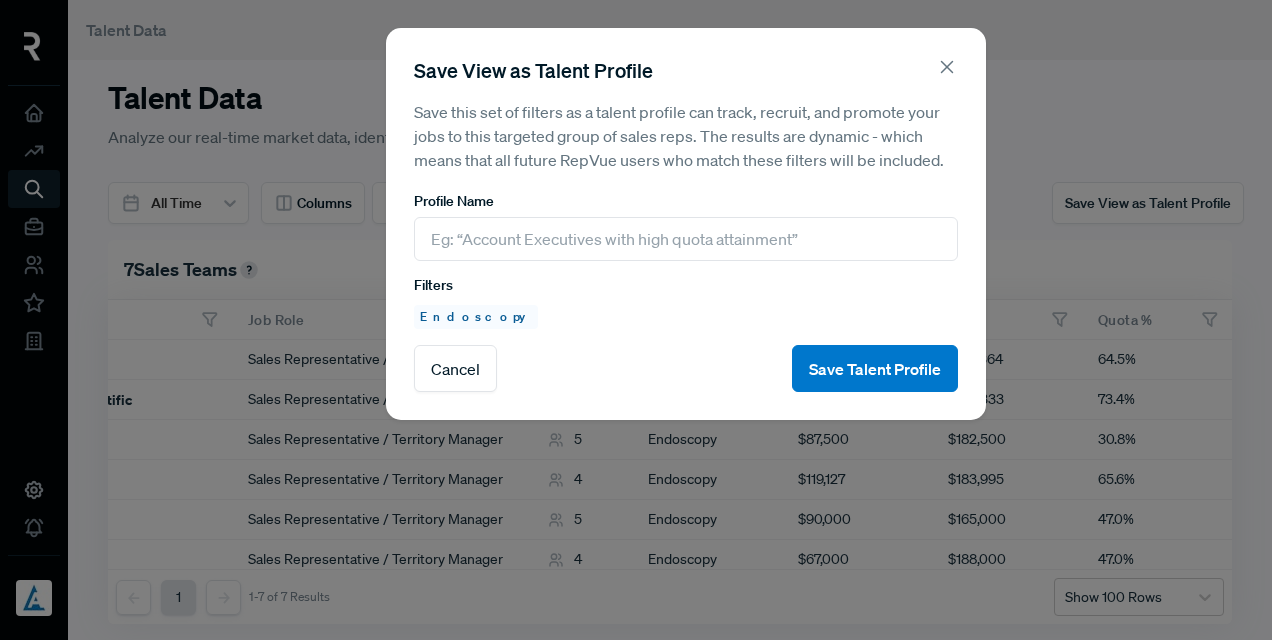 click 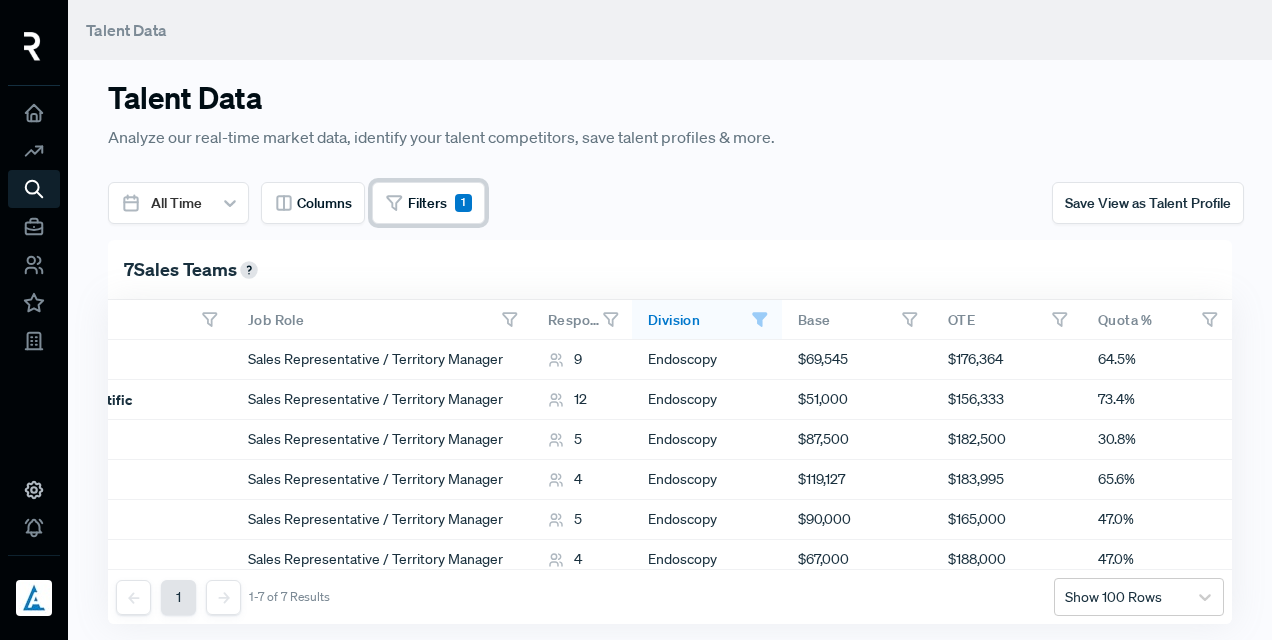 click on "Filters" at bounding box center (427, 203) 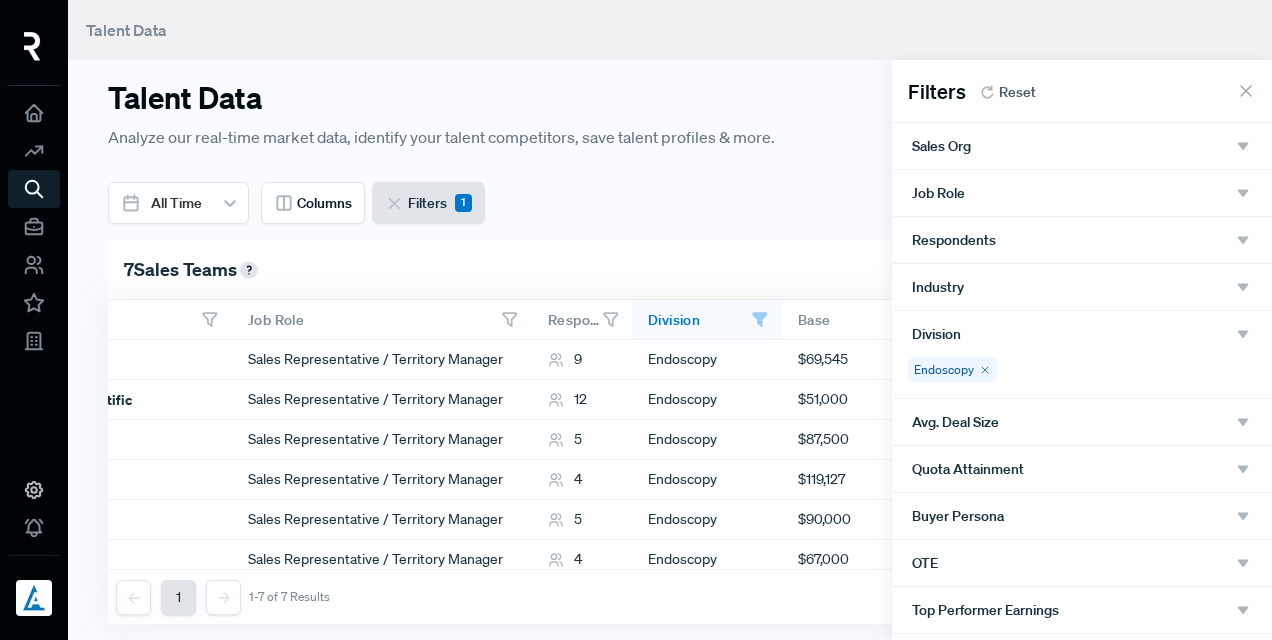 click 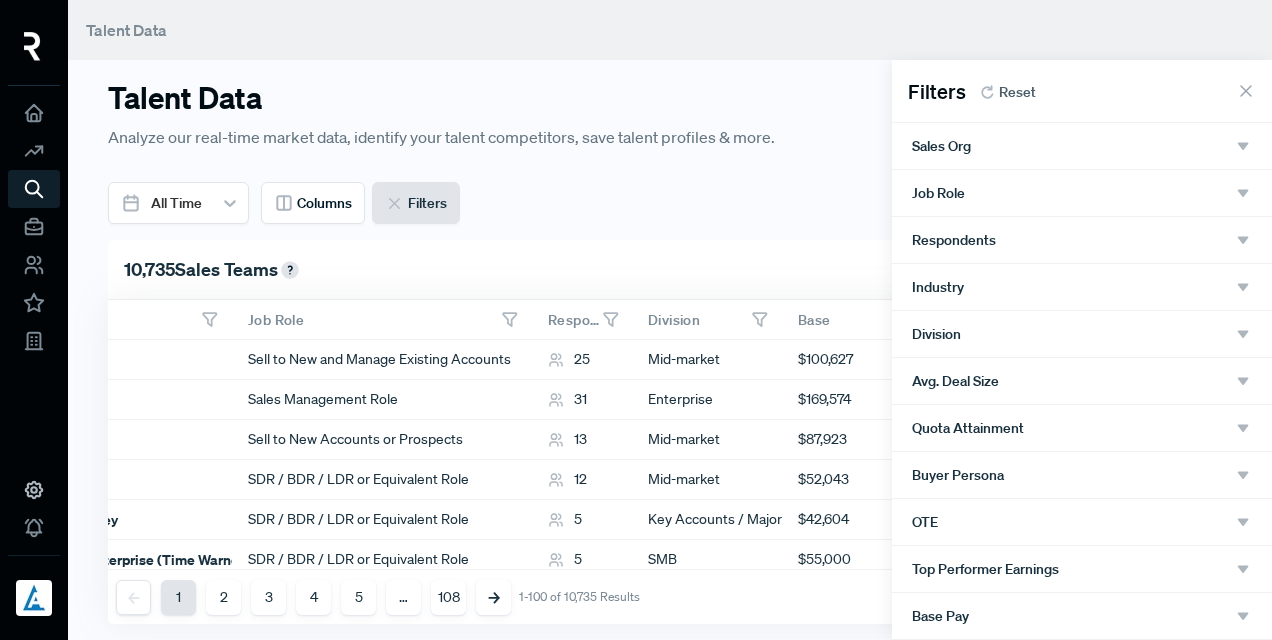 click on "Division" at bounding box center [1082, 334] 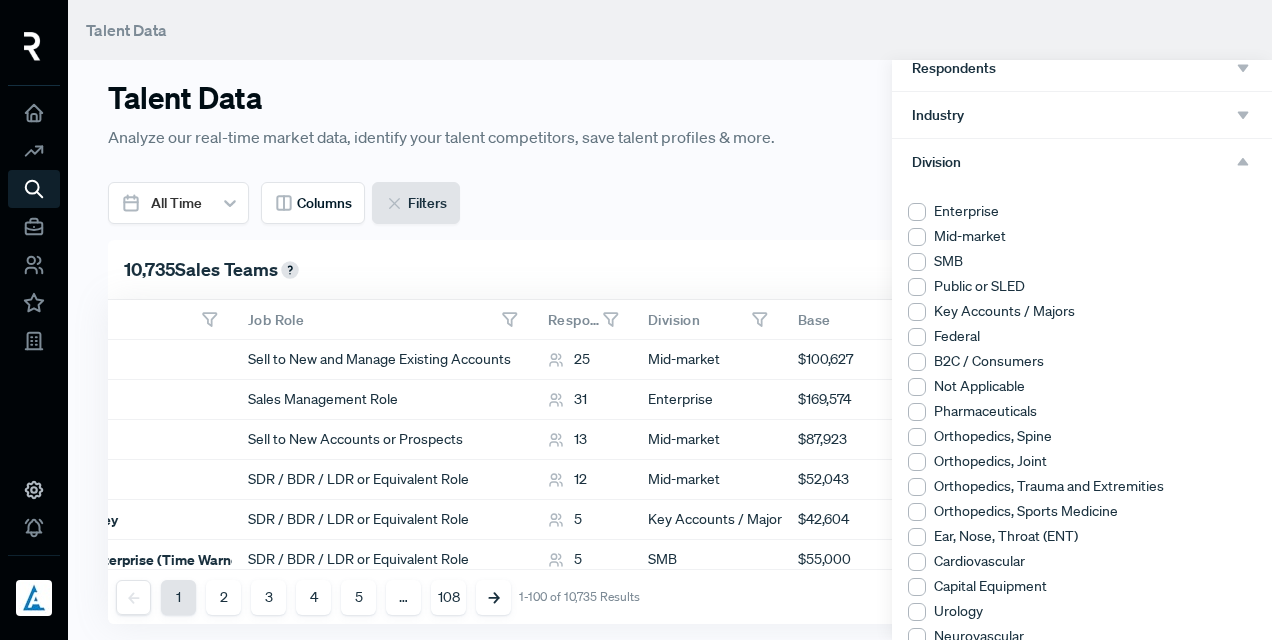 scroll, scrollTop: 200, scrollLeft: 0, axis: vertical 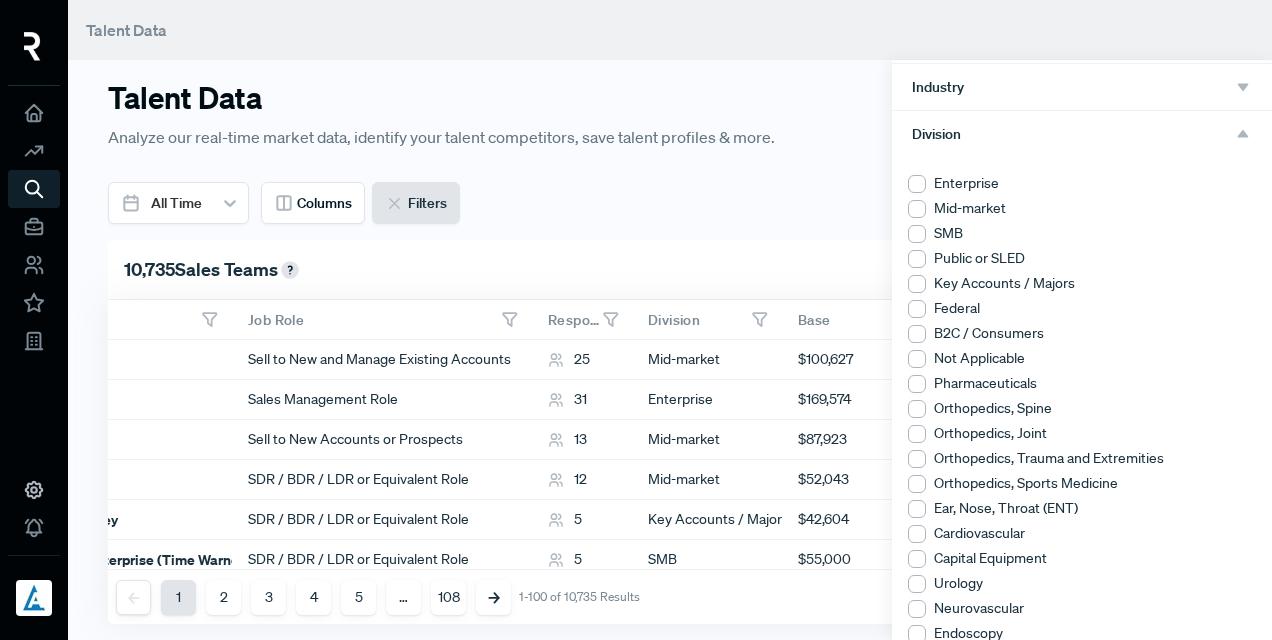 click on "Urology" at bounding box center (1082, 583) 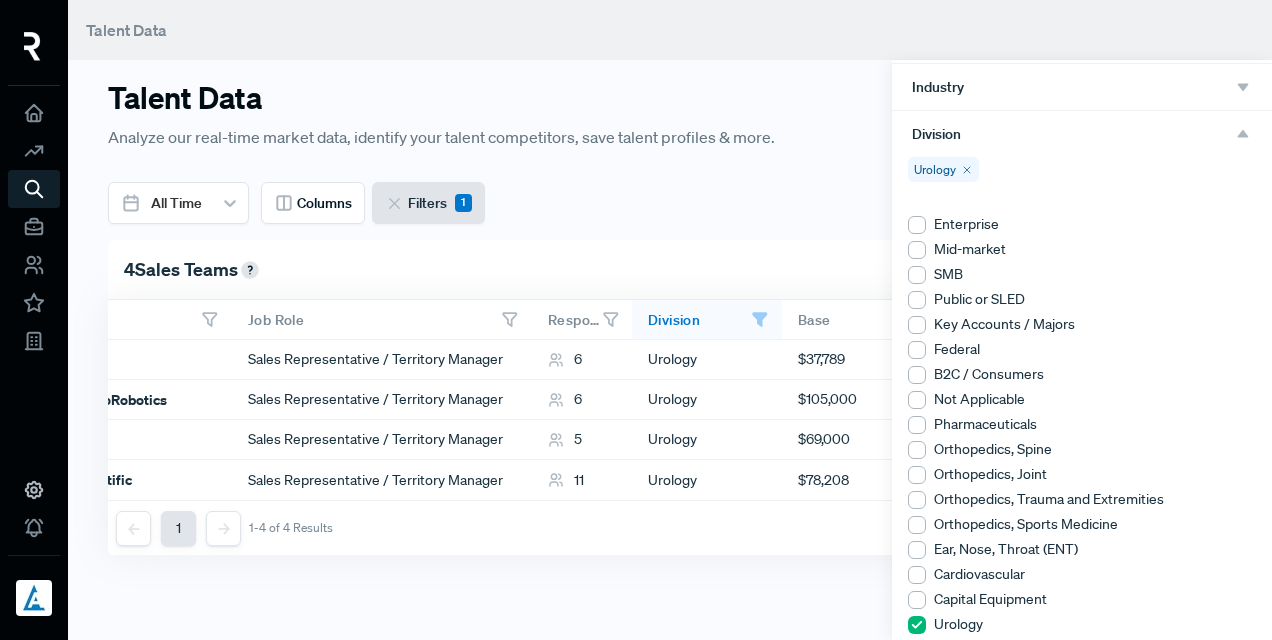 click at bounding box center [636, 320] 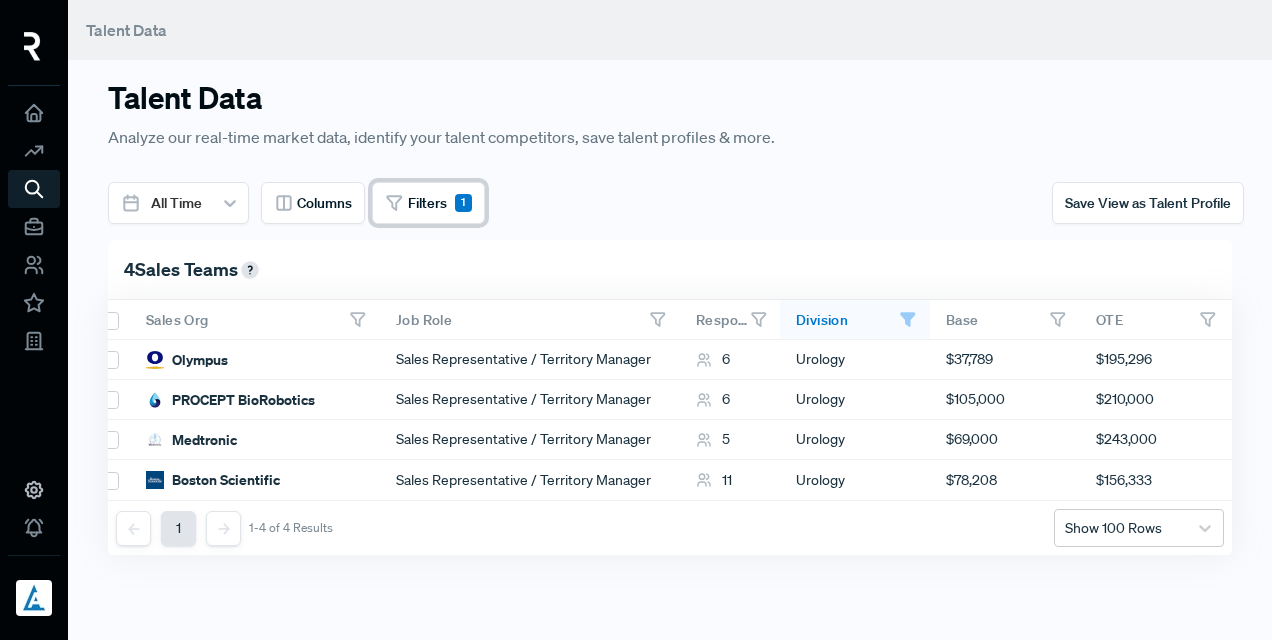 scroll, scrollTop: 0, scrollLeft: 0, axis: both 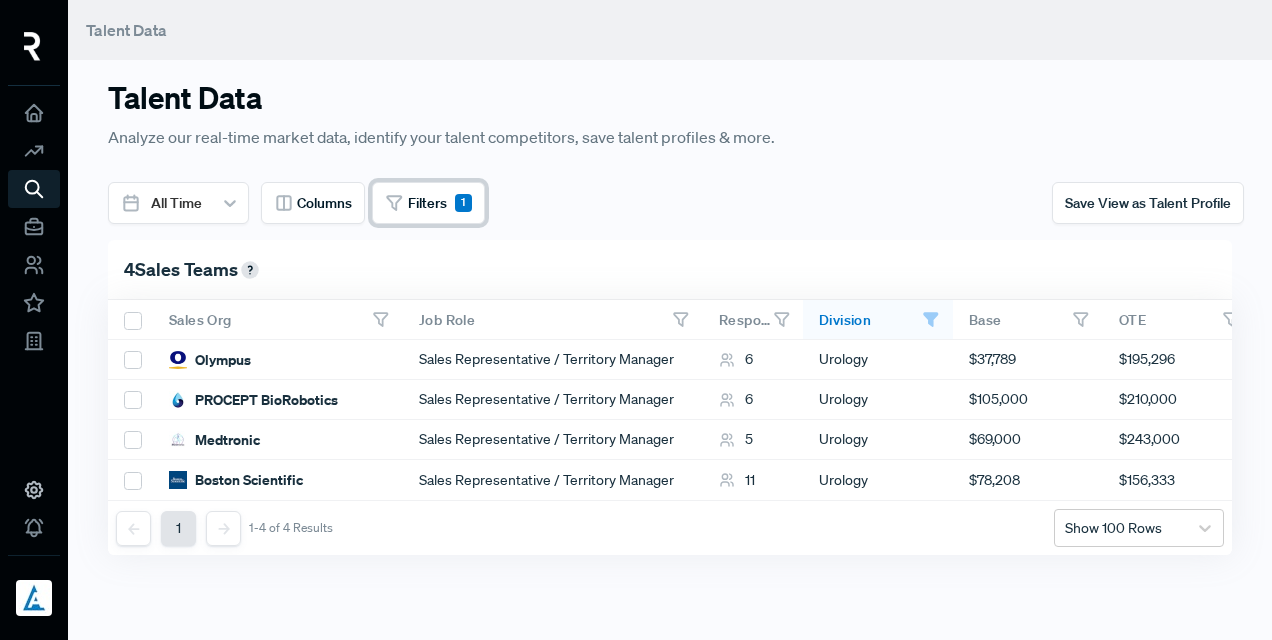 click on "Filters 1" at bounding box center (428, 203) 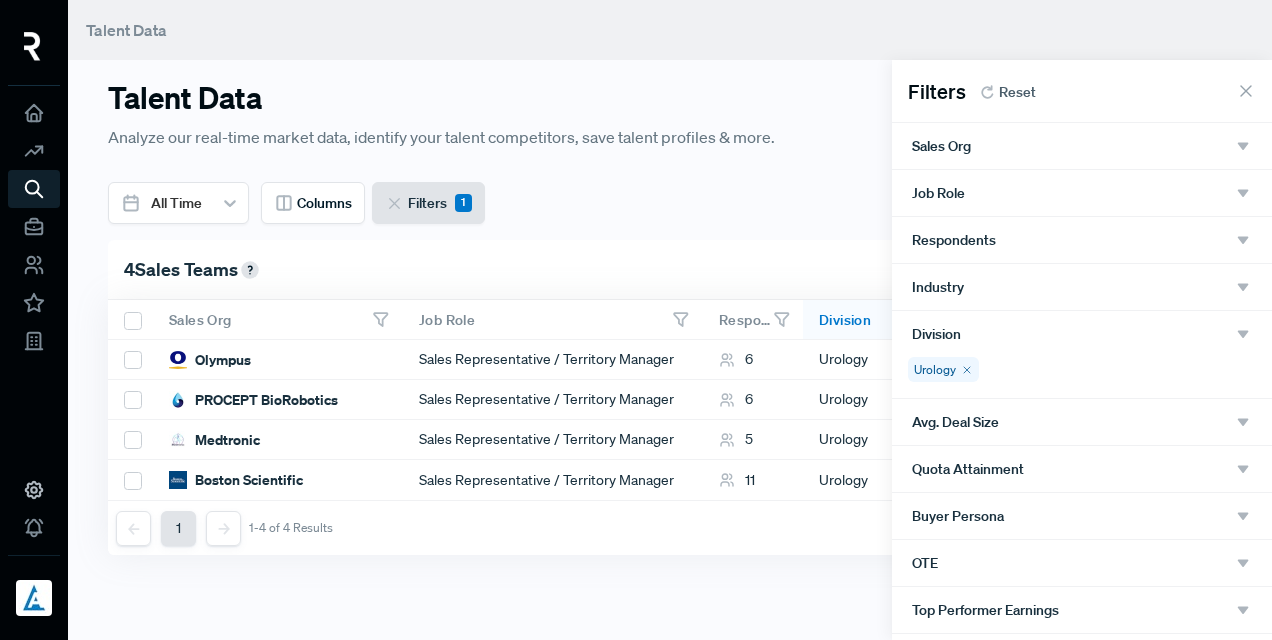 click 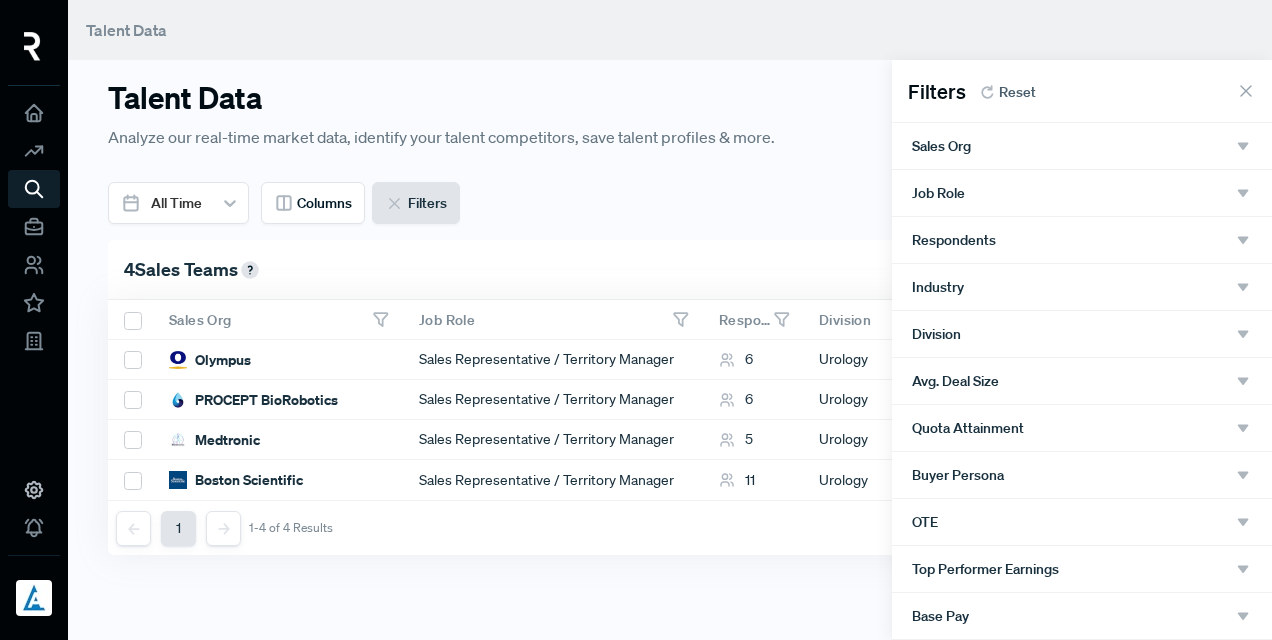 click on "Division" at bounding box center [1082, 334] 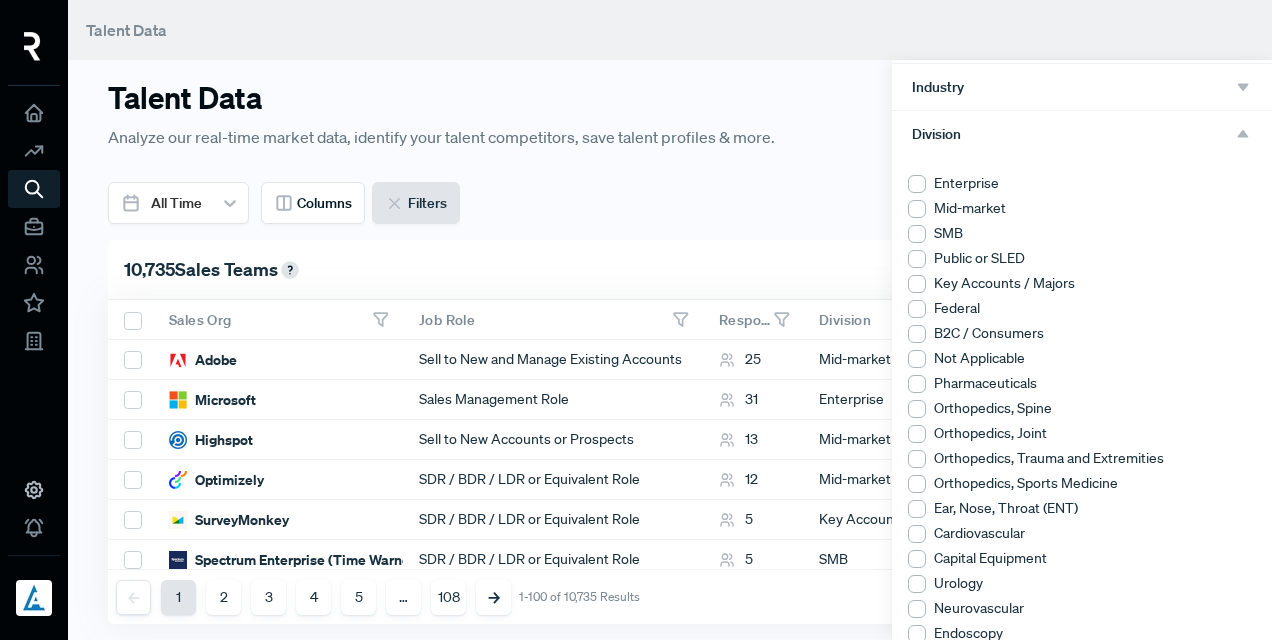 scroll, scrollTop: 300, scrollLeft: 0, axis: vertical 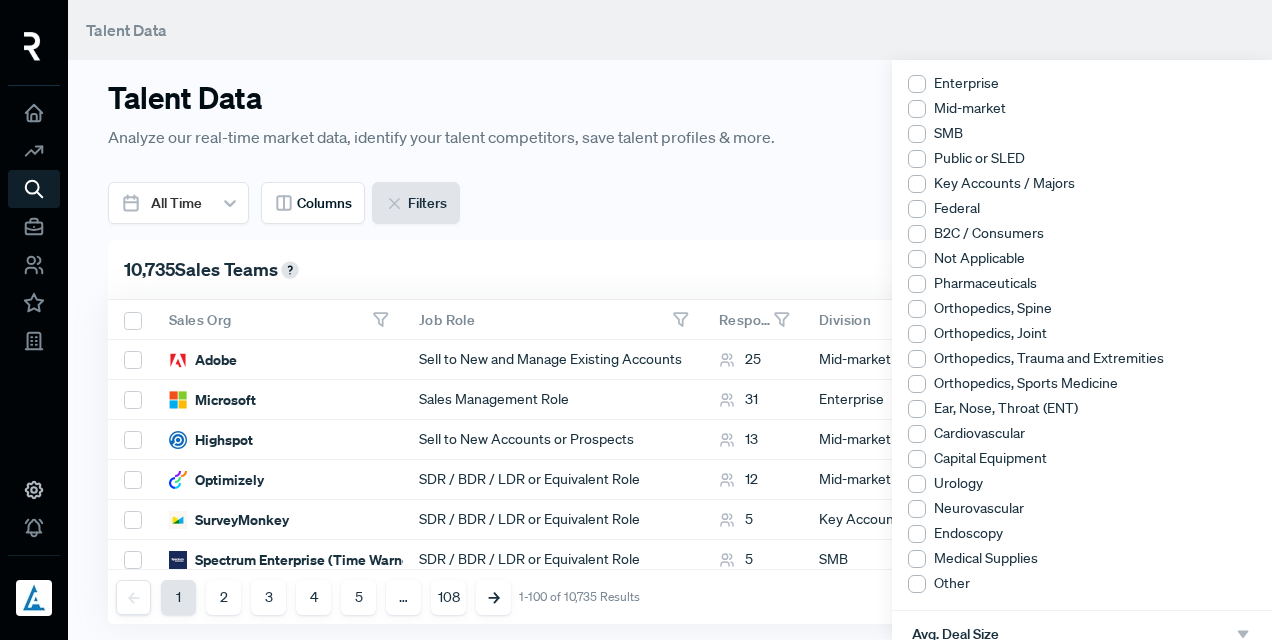 click on "Ear, Nose, Throat (ENT)" at bounding box center [1082, 408] 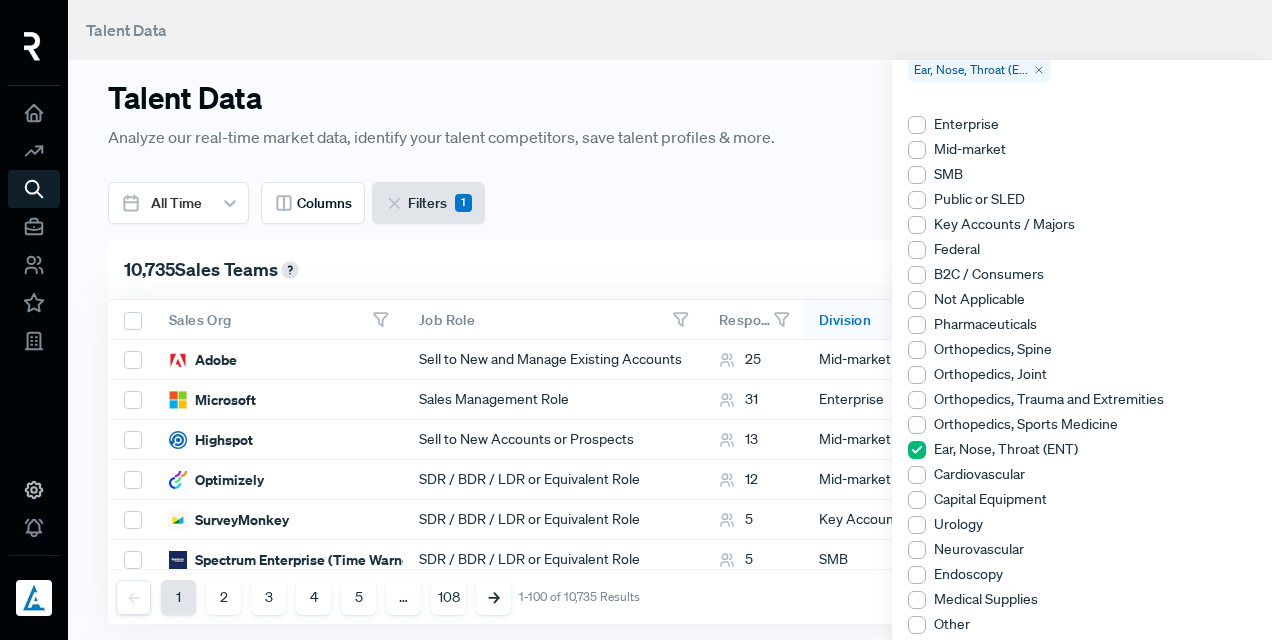 scroll, scrollTop: 341, scrollLeft: 0, axis: vertical 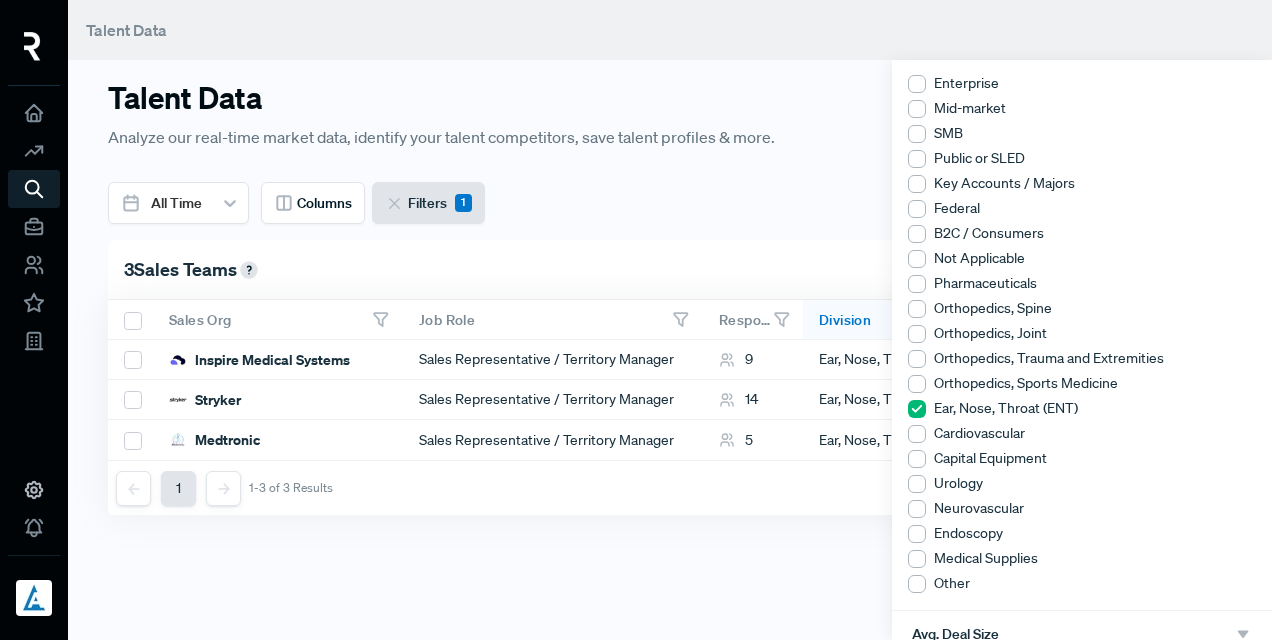 click at bounding box center (636, 320) 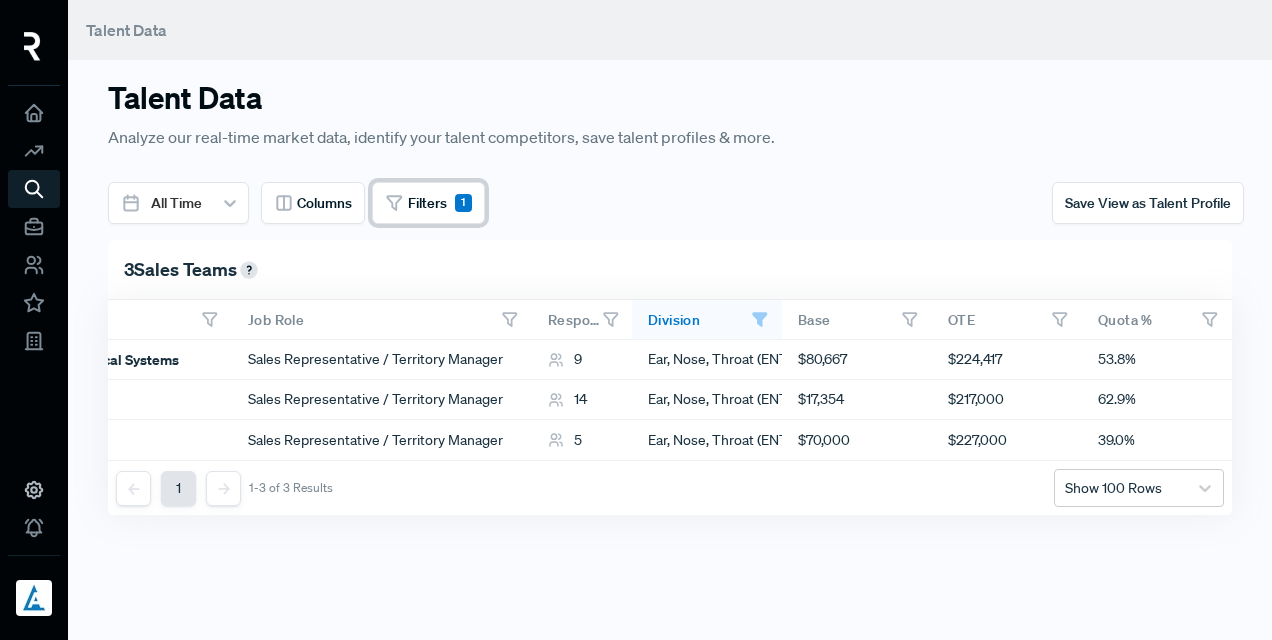 scroll, scrollTop: 0, scrollLeft: 0, axis: both 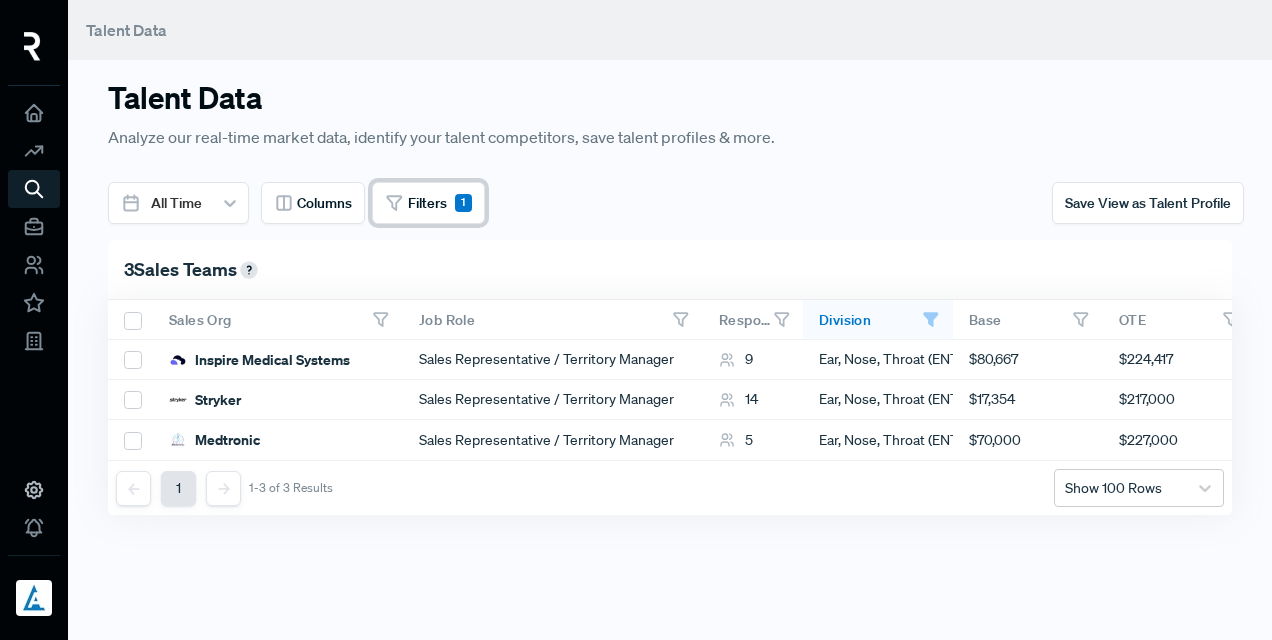 click on "Filters 1" at bounding box center [428, 203] 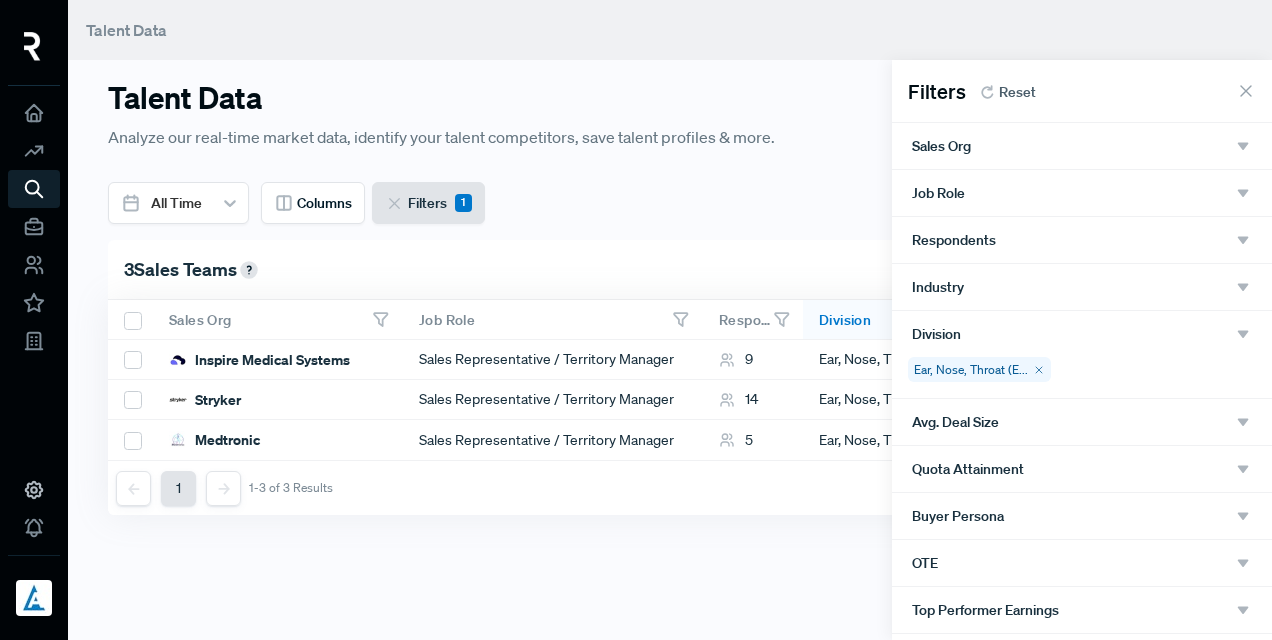 click 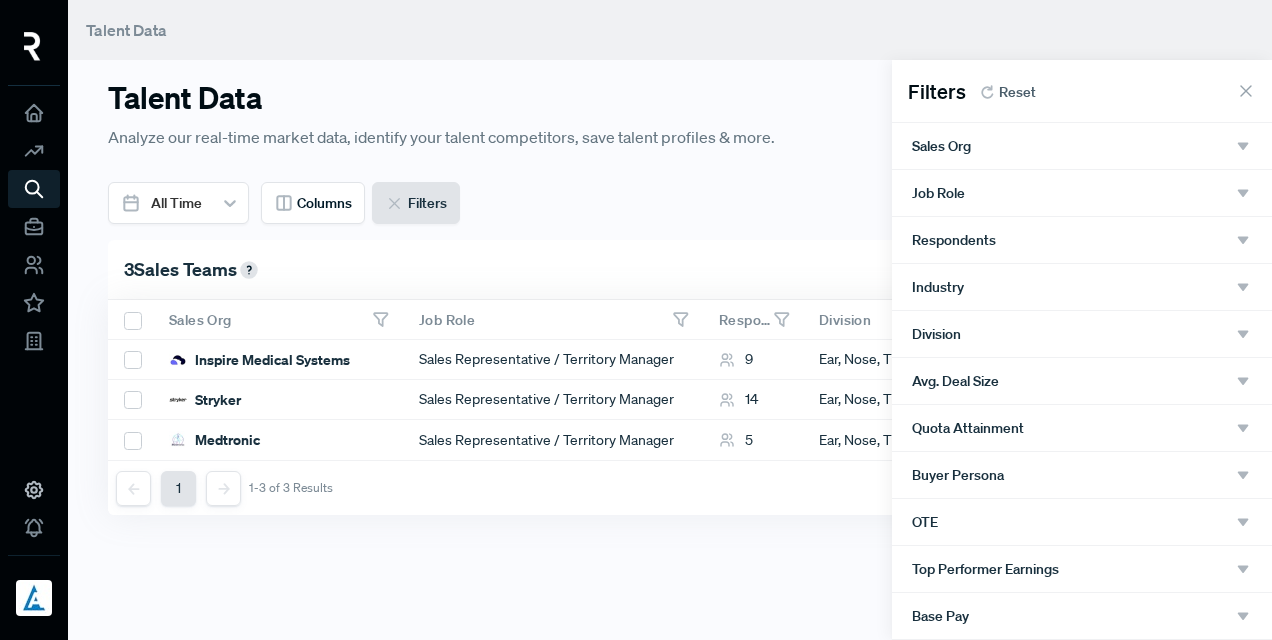 click on "Division" at bounding box center (1082, 334) 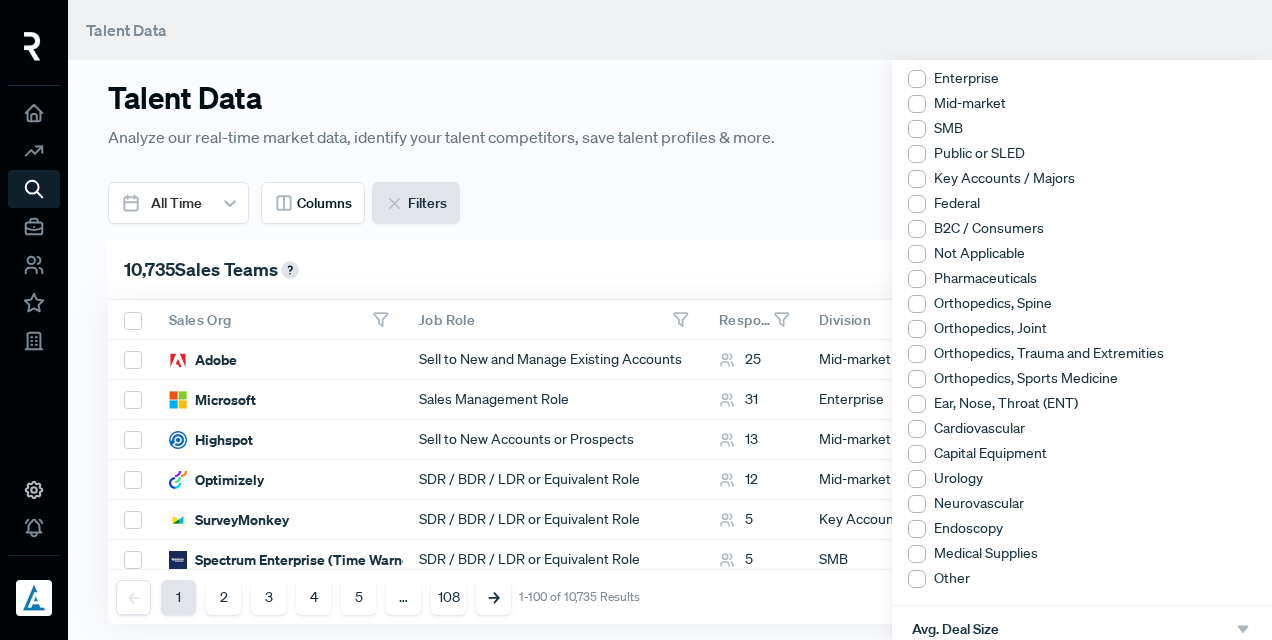 scroll, scrollTop: 400, scrollLeft: 0, axis: vertical 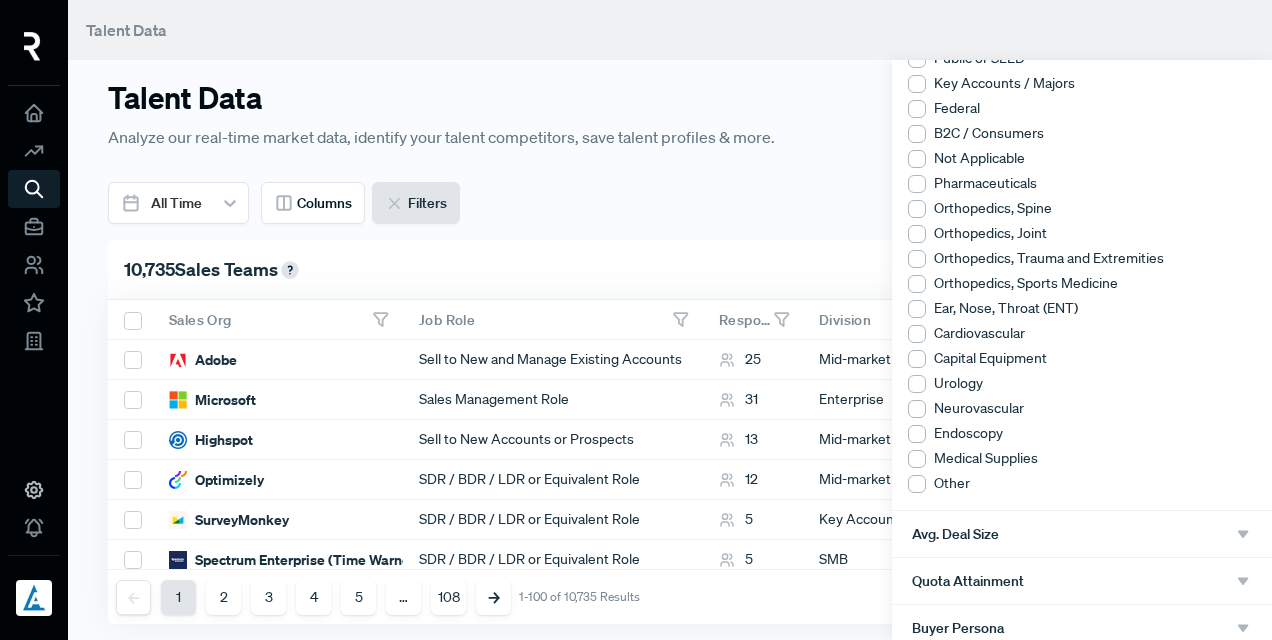click on "Urology" at bounding box center (1082, 383) 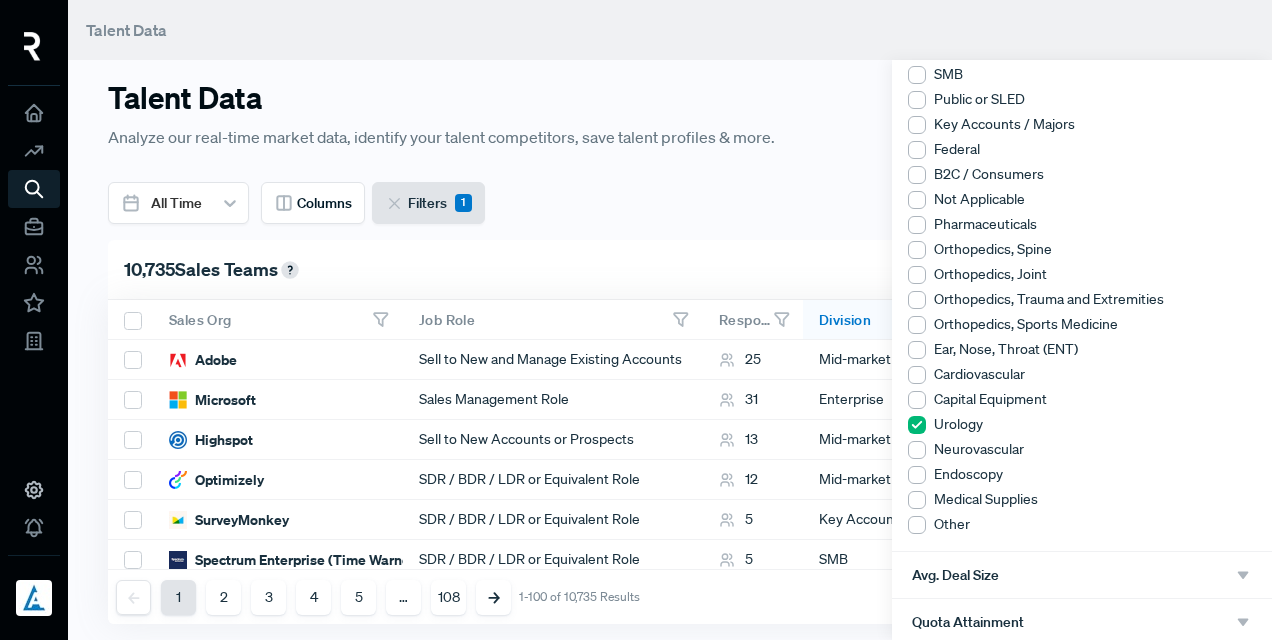 scroll, scrollTop: 440, scrollLeft: 0, axis: vertical 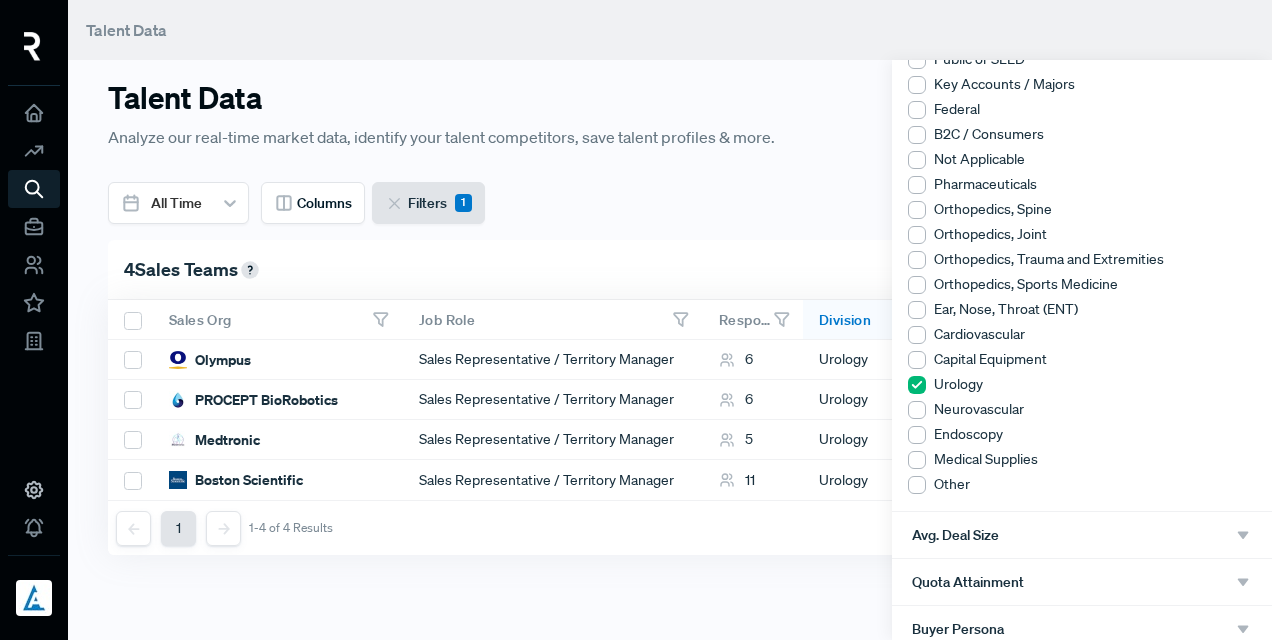 click at bounding box center [636, 320] 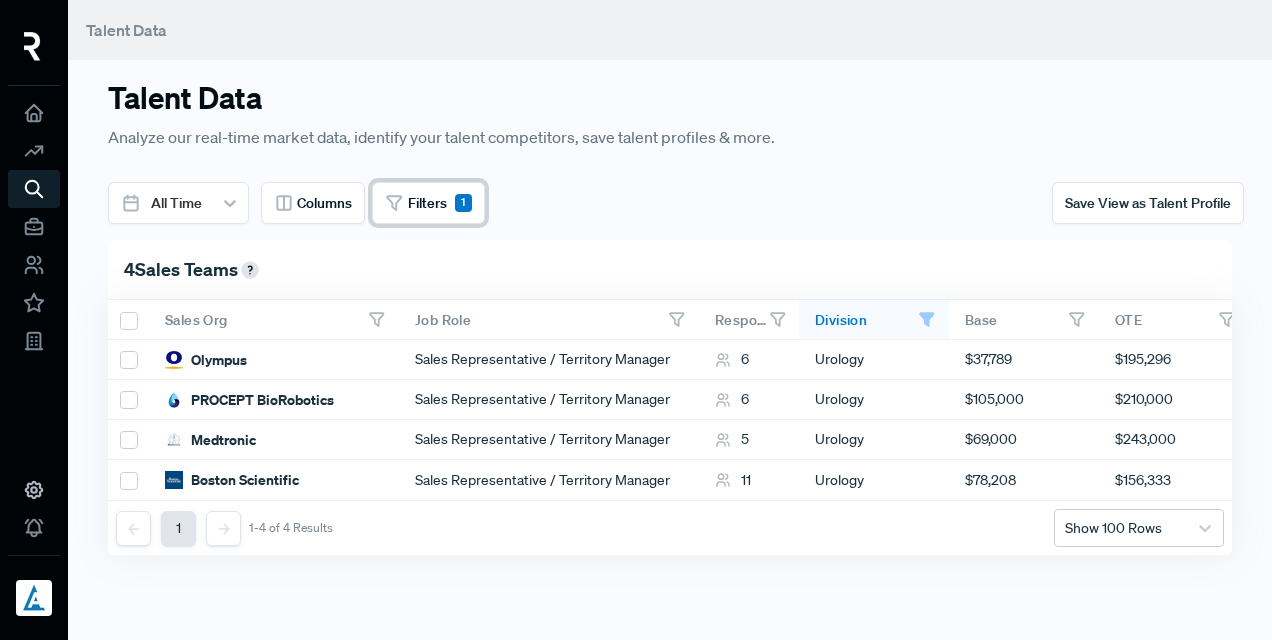 scroll, scrollTop: 0, scrollLeft: 0, axis: both 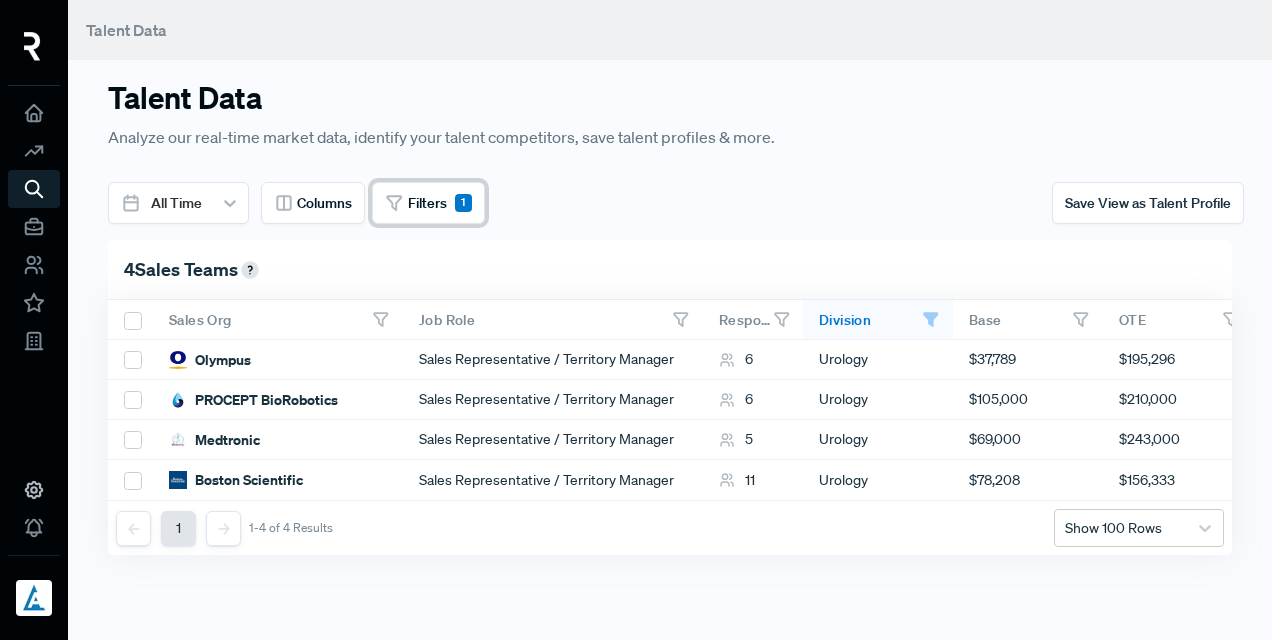 click on "Filters 1" at bounding box center [428, 203] 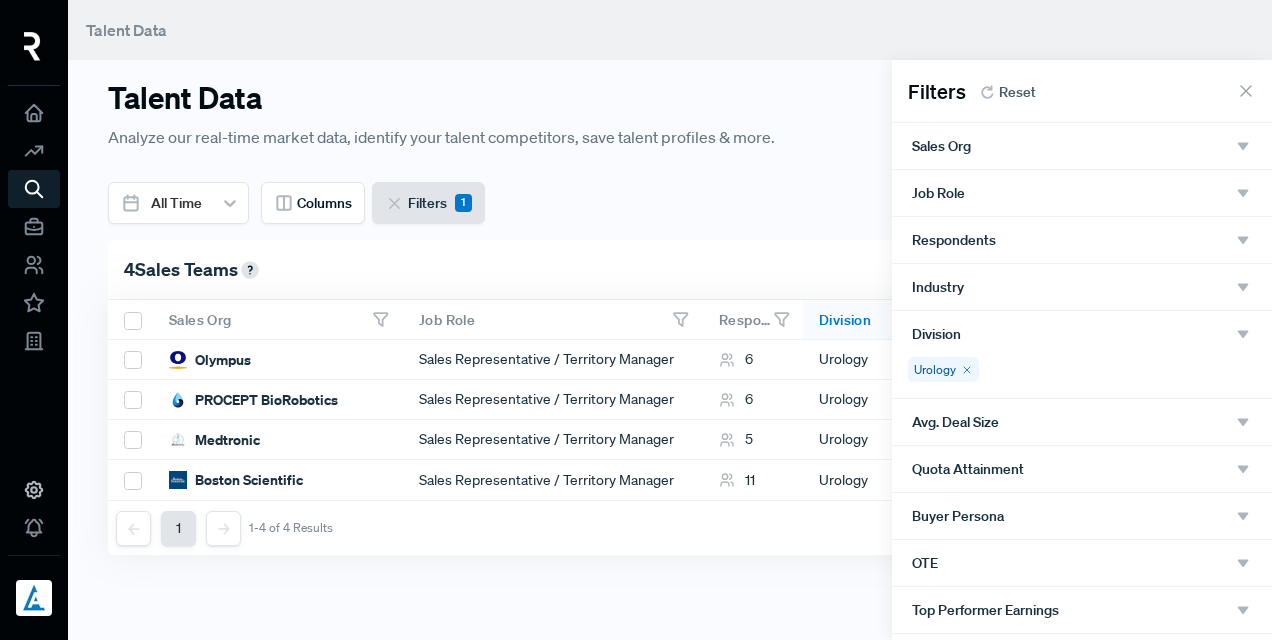 click on "Sales Org" at bounding box center [1082, 146] 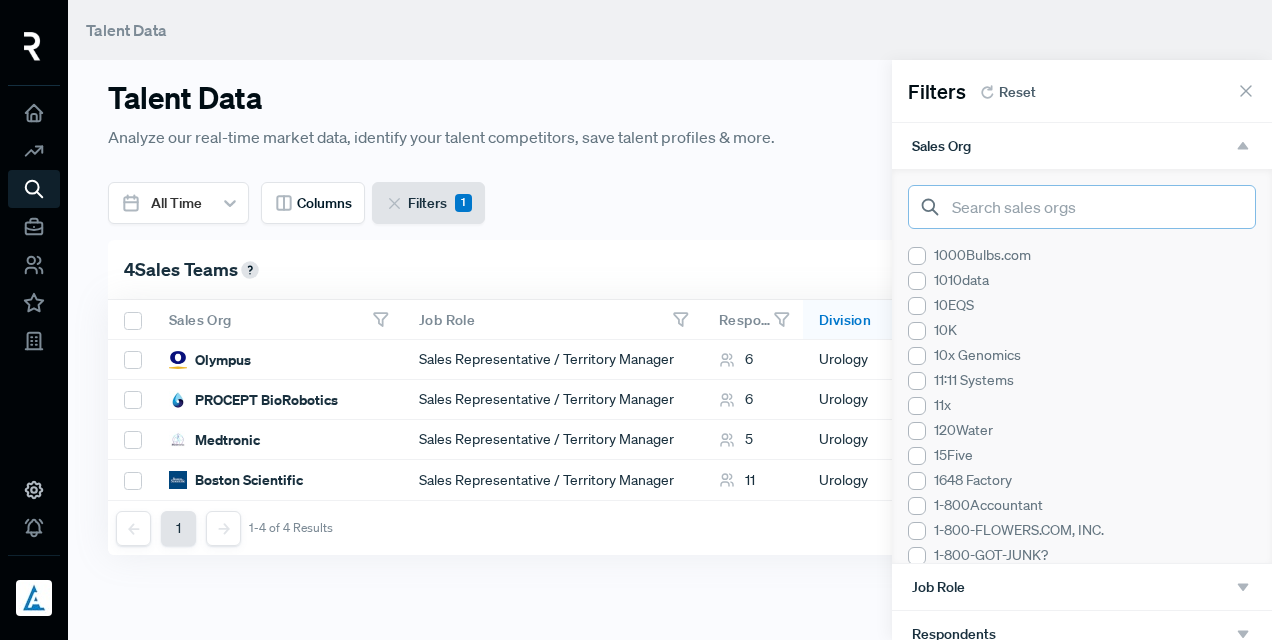 click at bounding box center [1082, 207] 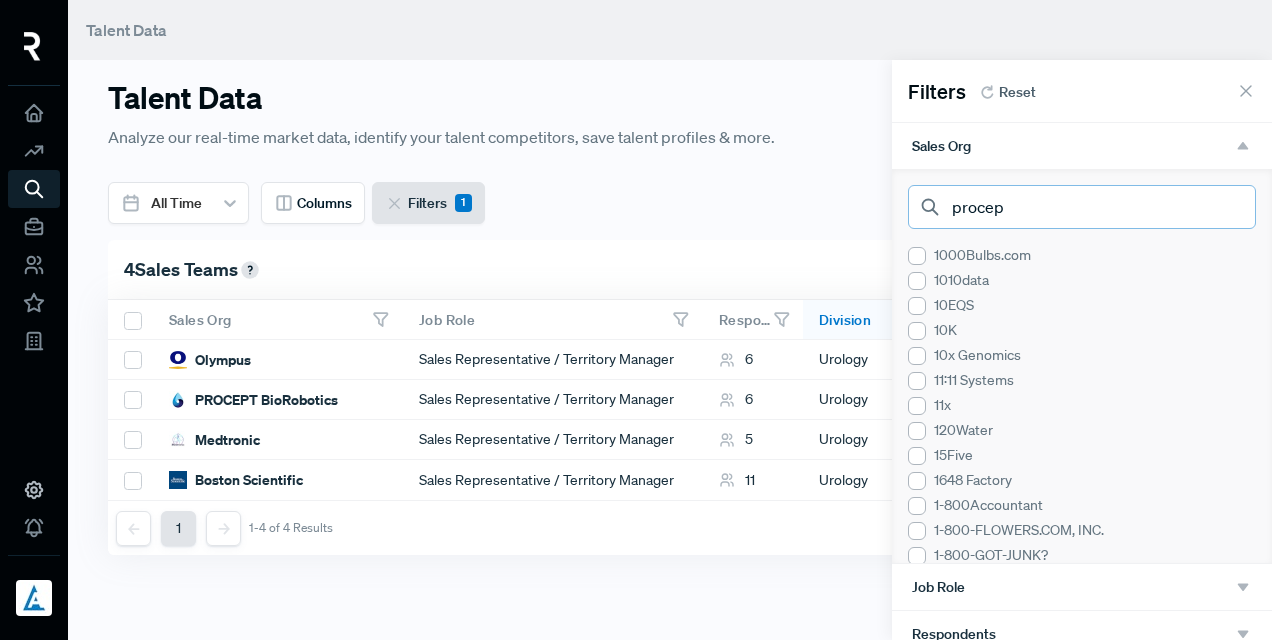 type on "procept" 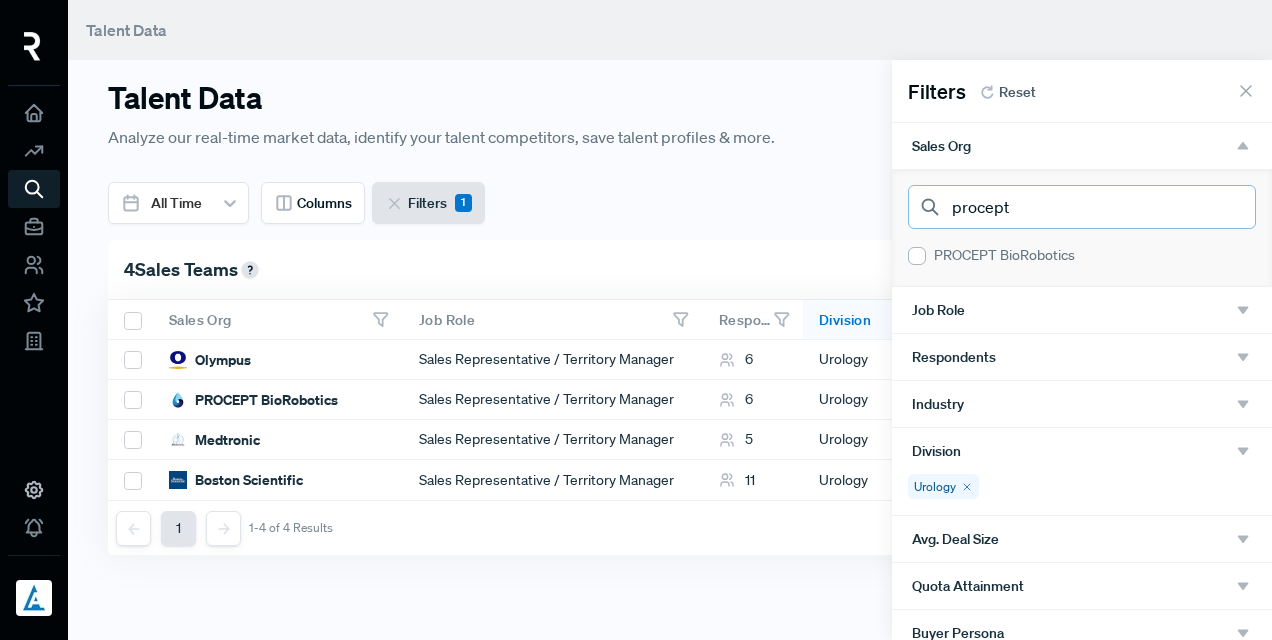 click on "procept" at bounding box center [1082, 207] 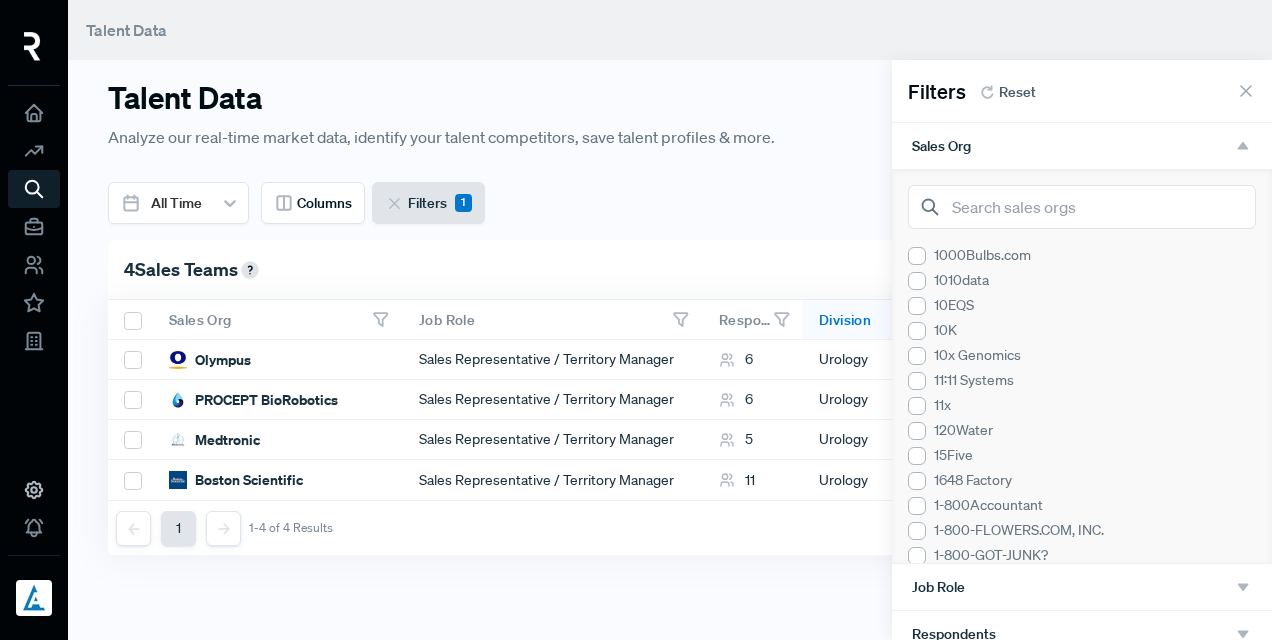 click 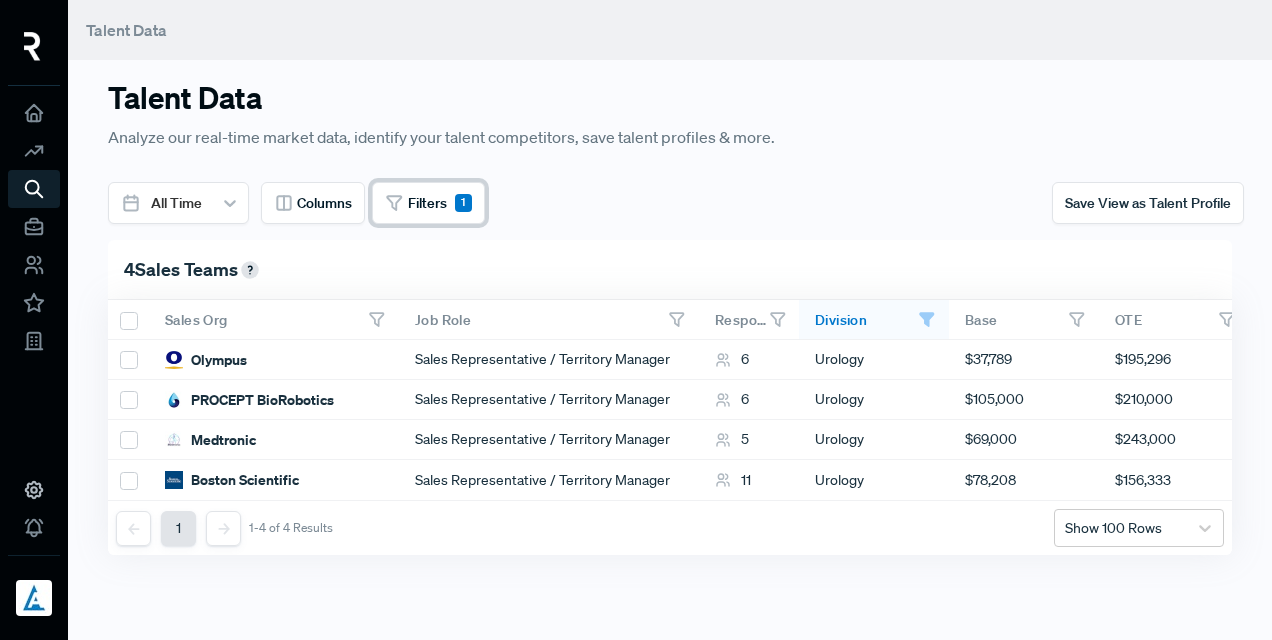 scroll, scrollTop: 0, scrollLeft: 0, axis: both 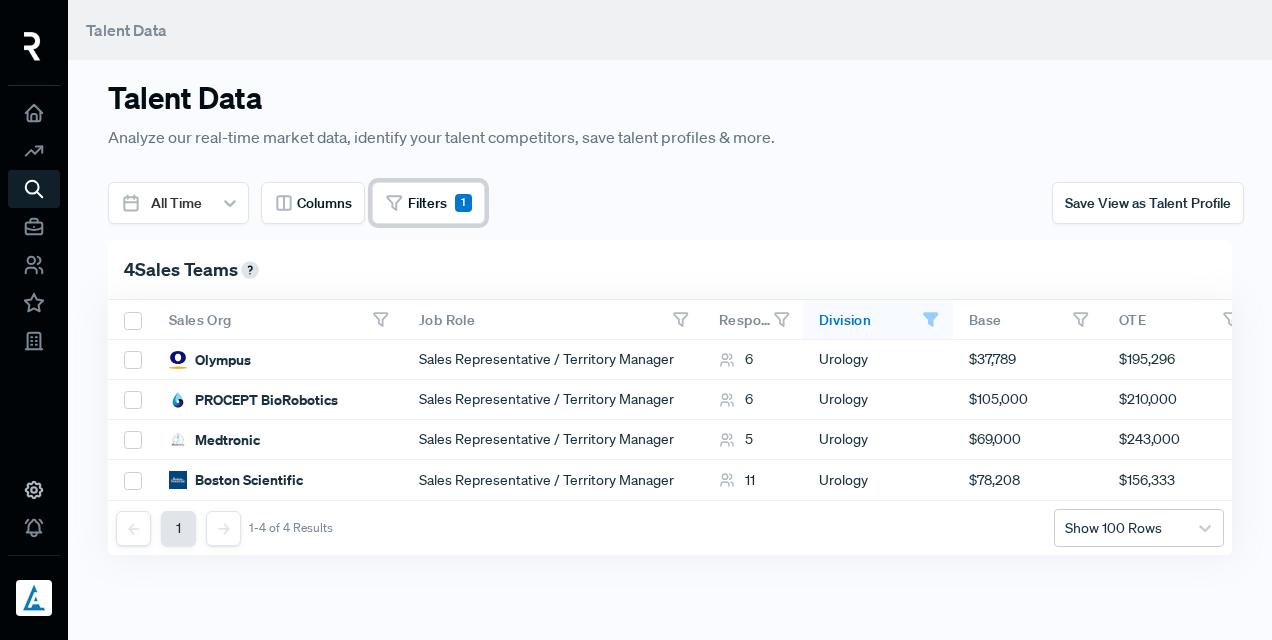 click on "Filters 1" at bounding box center [428, 203] 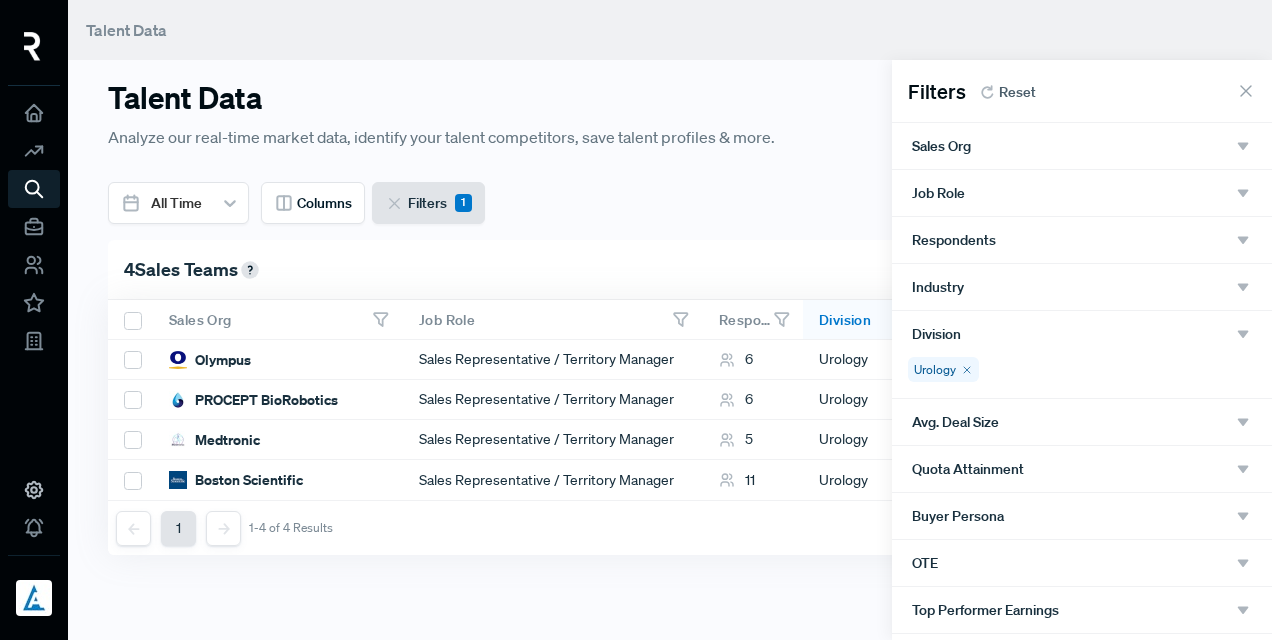 click 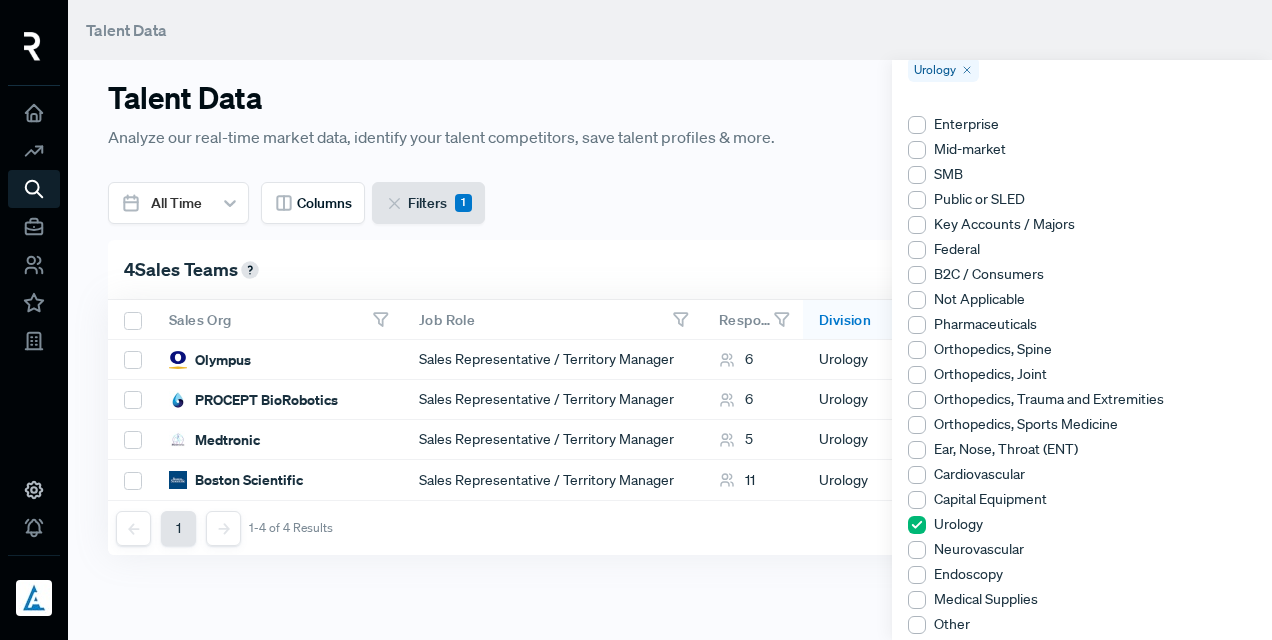 click 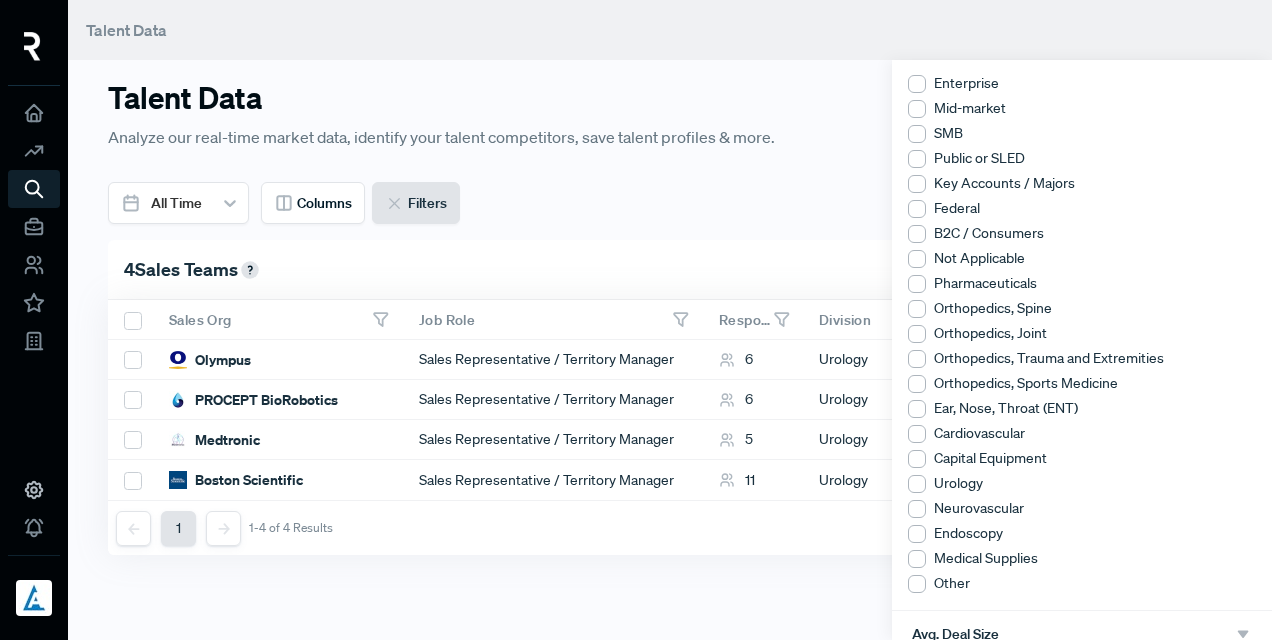 scroll, scrollTop: 258, scrollLeft: 0, axis: vertical 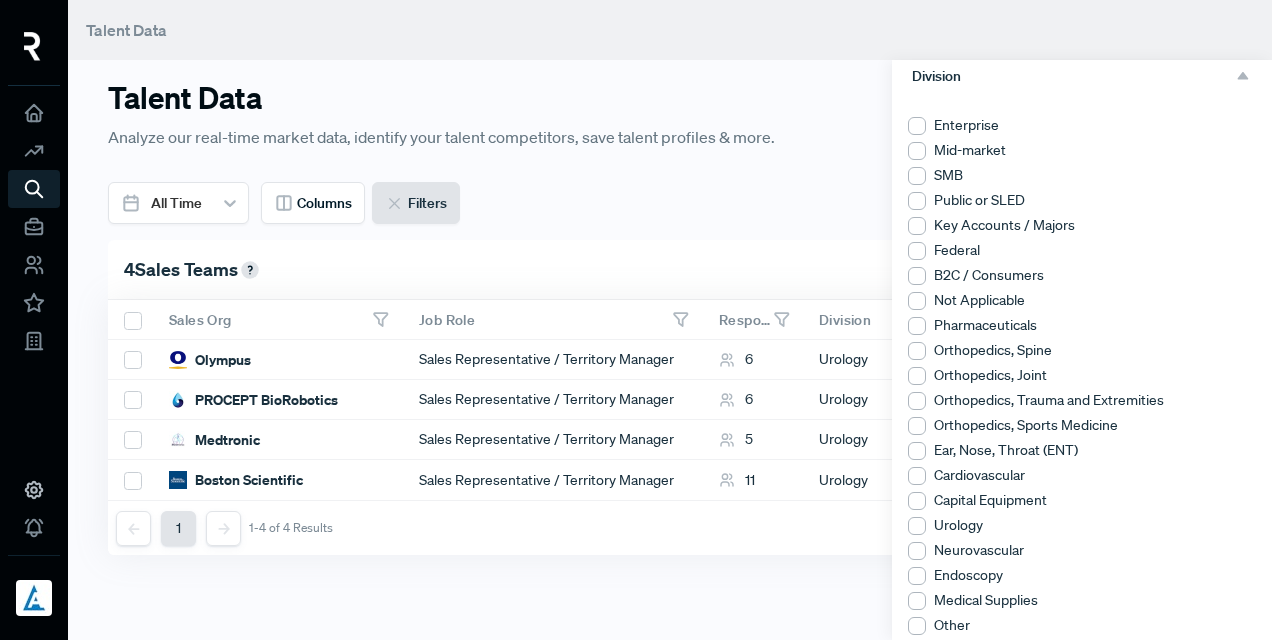 click at bounding box center (917, 451) 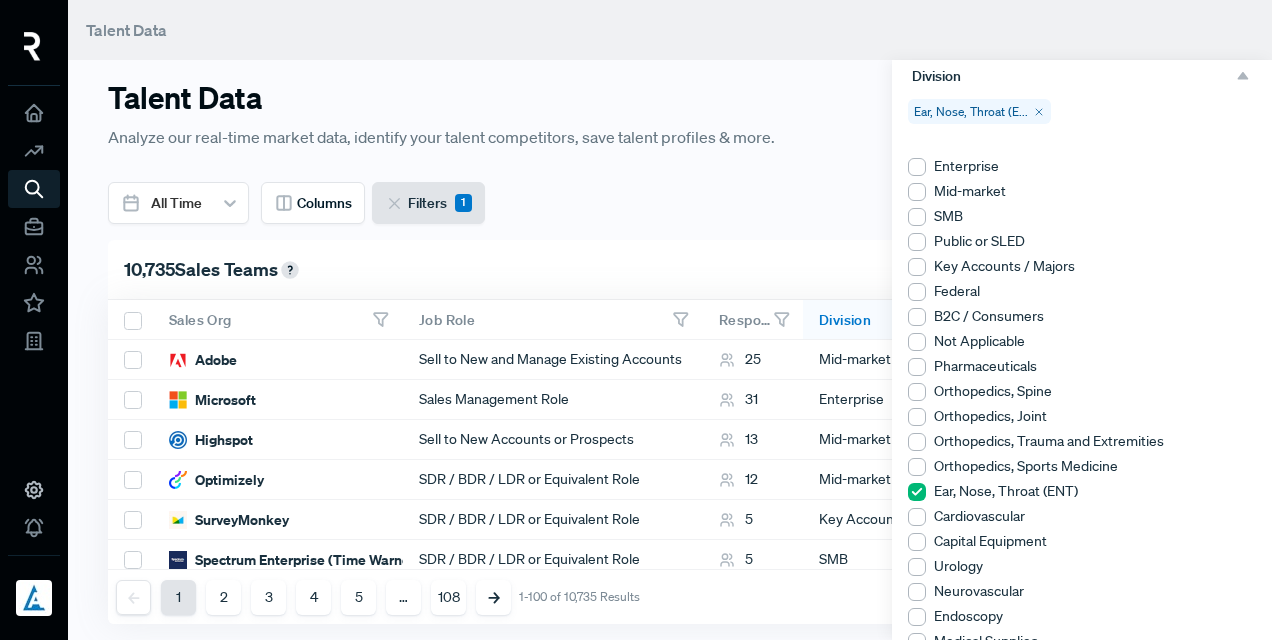 scroll, scrollTop: 300, scrollLeft: 0, axis: vertical 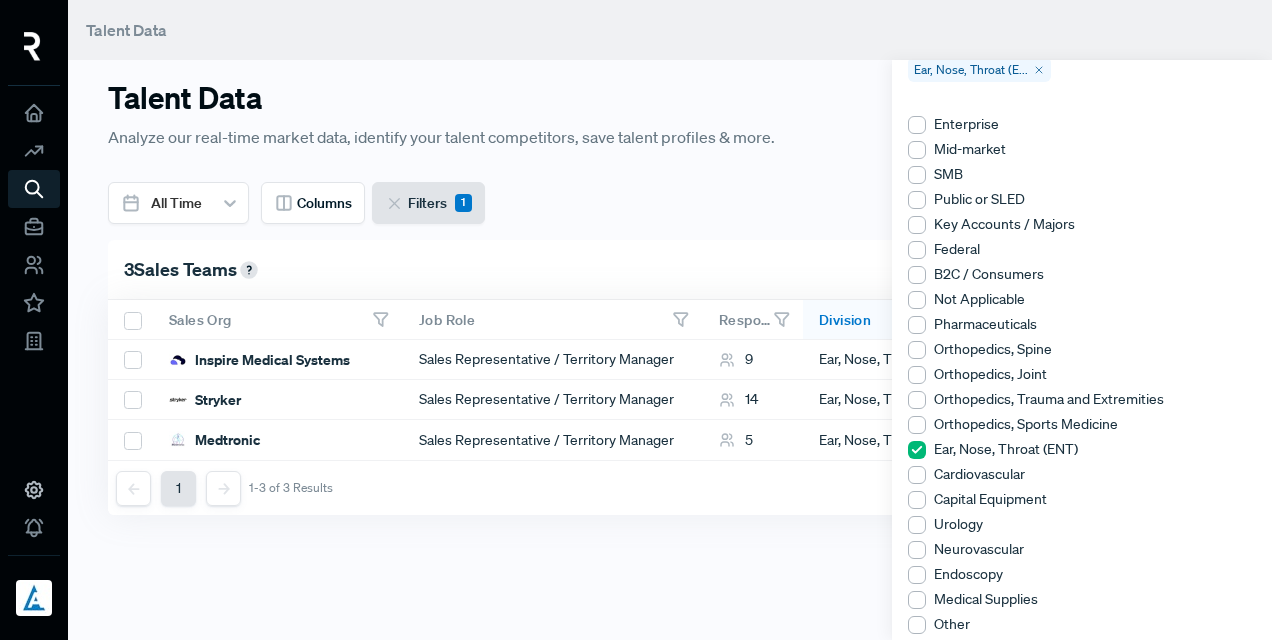 click at bounding box center [636, 320] 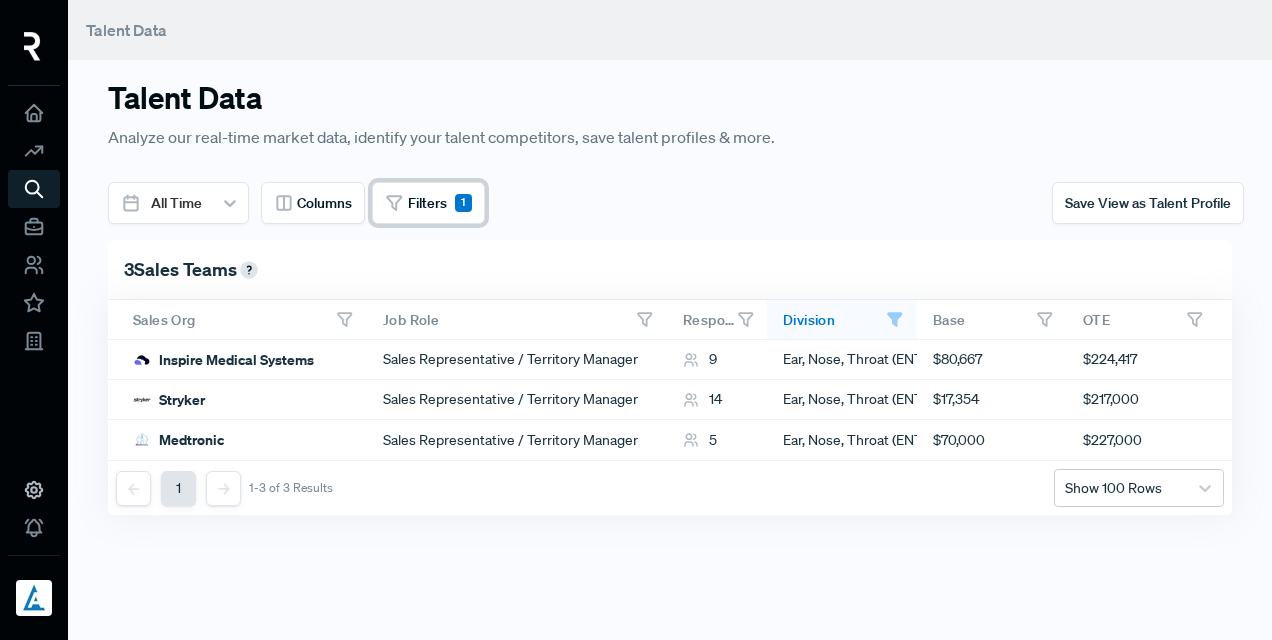 scroll, scrollTop: 0, scrollLeft: 0, axis: both 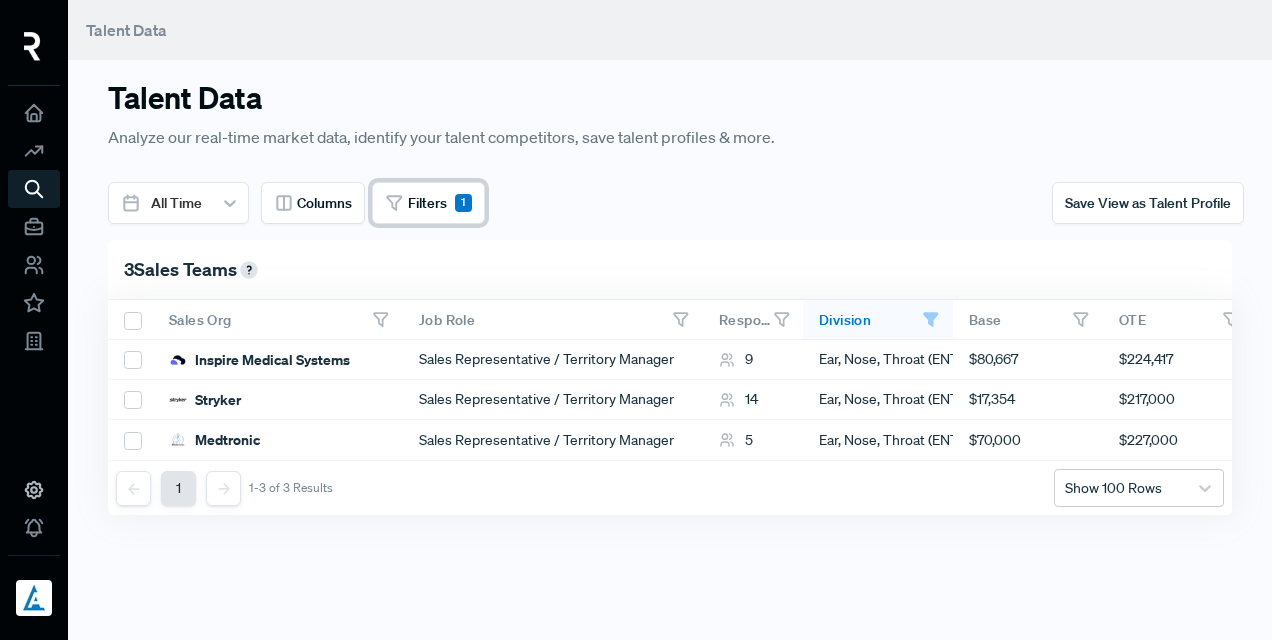 click 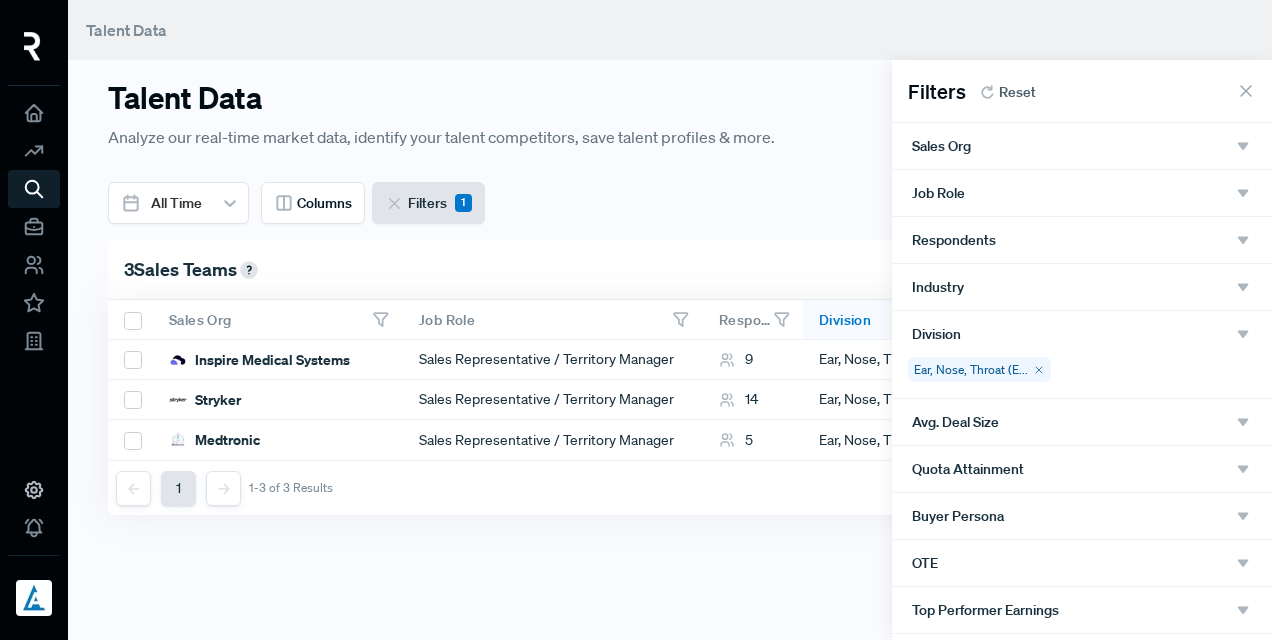 drag, startPoint x: 1033, startPoint y: 370, endPoint x: 1045, endPoint y: 359, distance: 16.27882 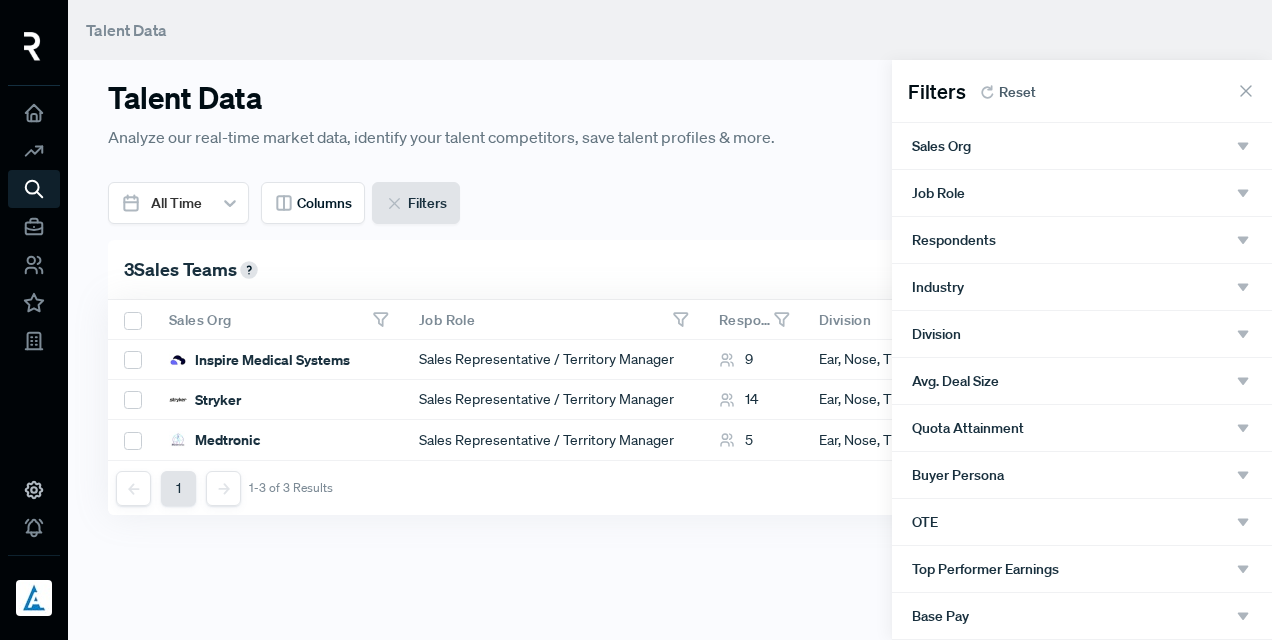 click on "Division" at bounding box center (1082, 334) 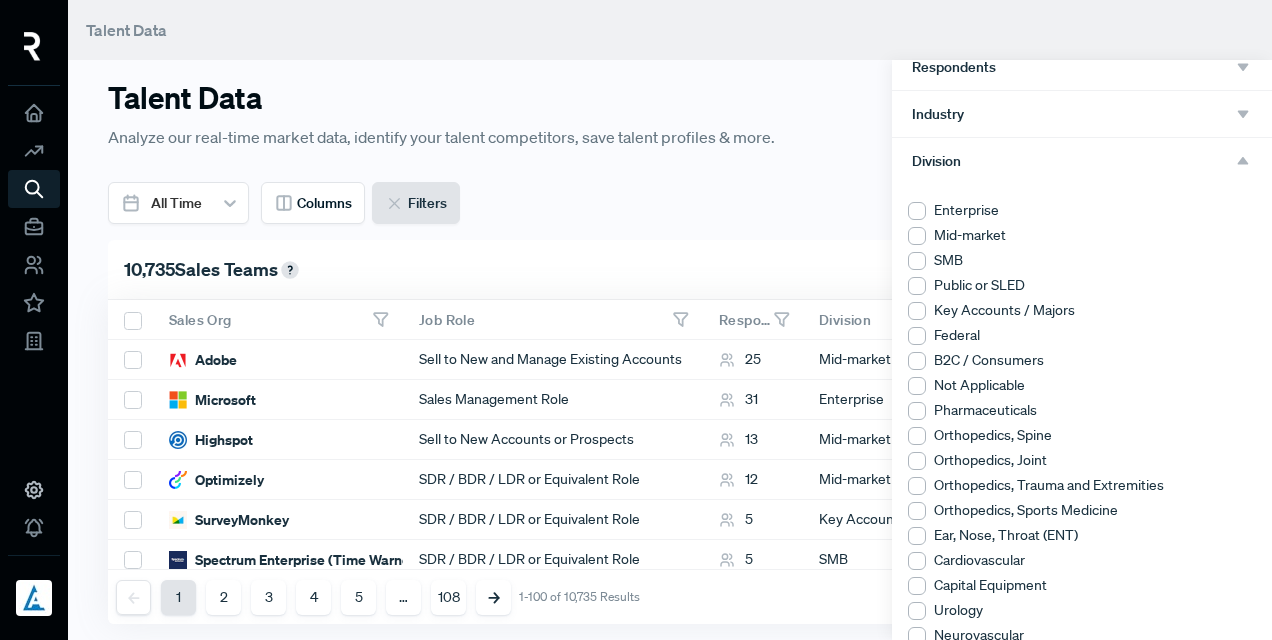 scroll, scrollTop: 200, scrollLeft: 0, axis: vertical 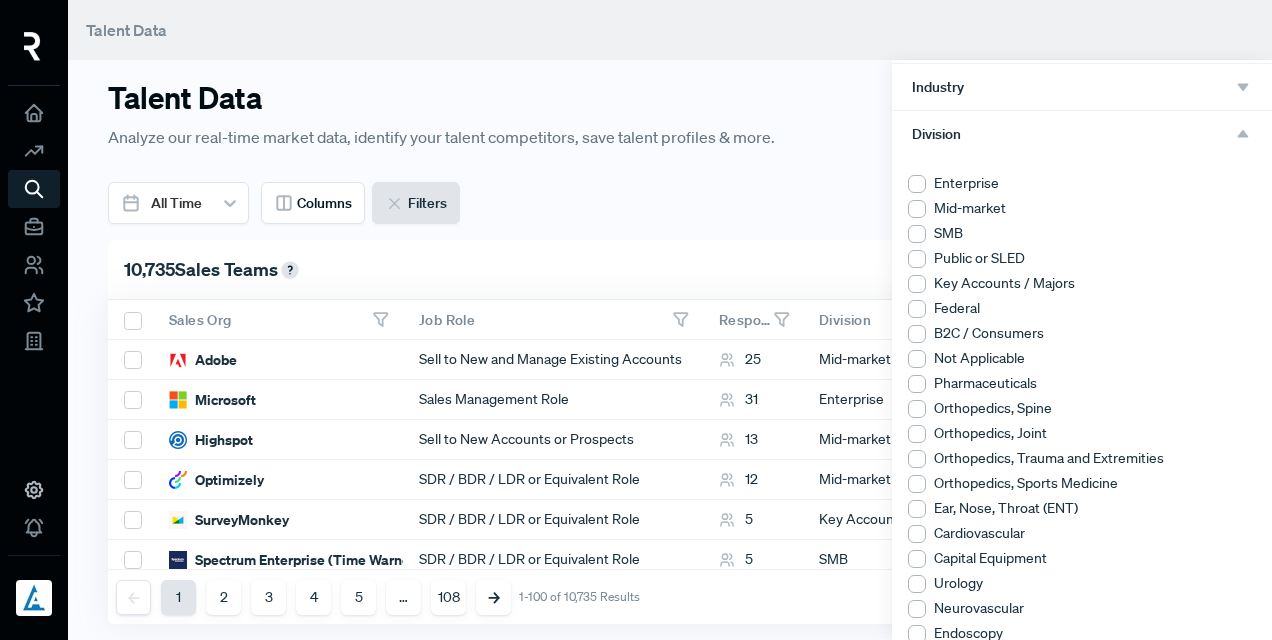 click on "Cardiovascular" at bounding box center (1082, 533) 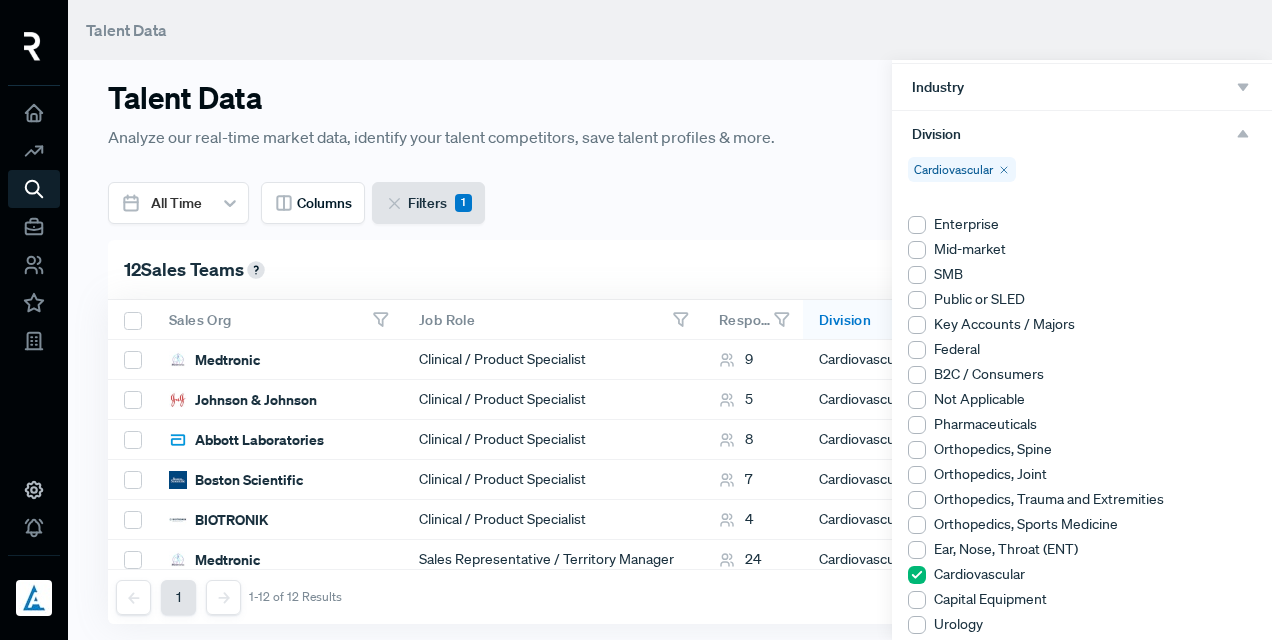 click at bounding box center (636, 320) 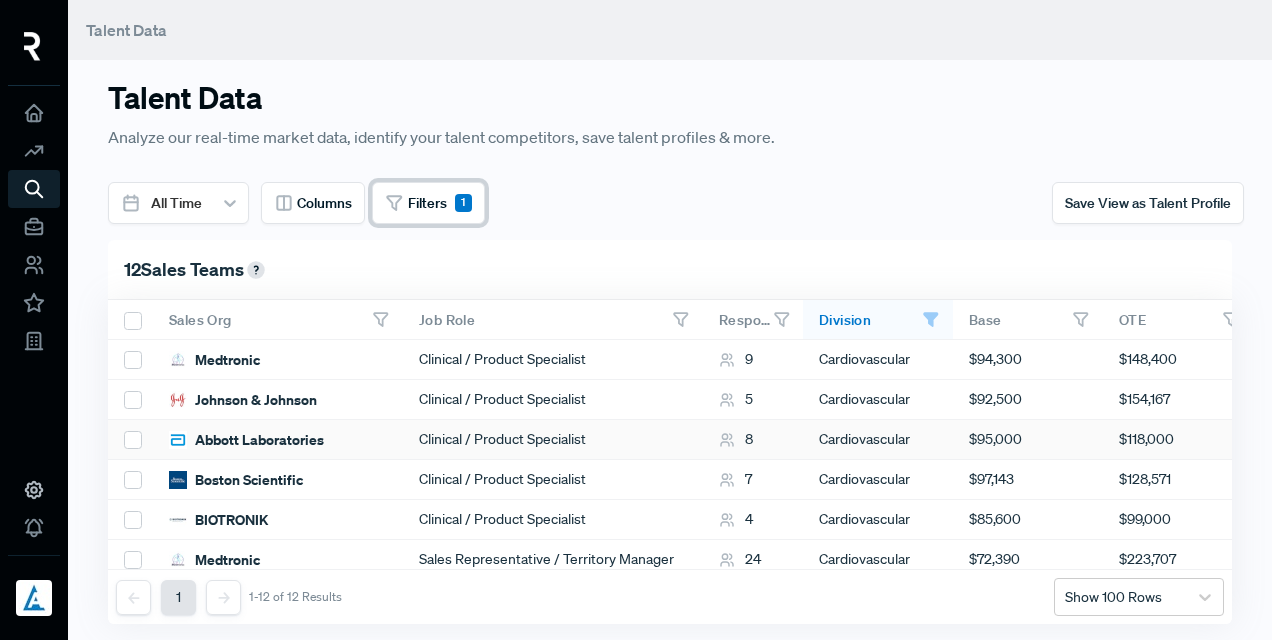 scroll, scrollTop: 0, scrollLeft: 0, axis: both 